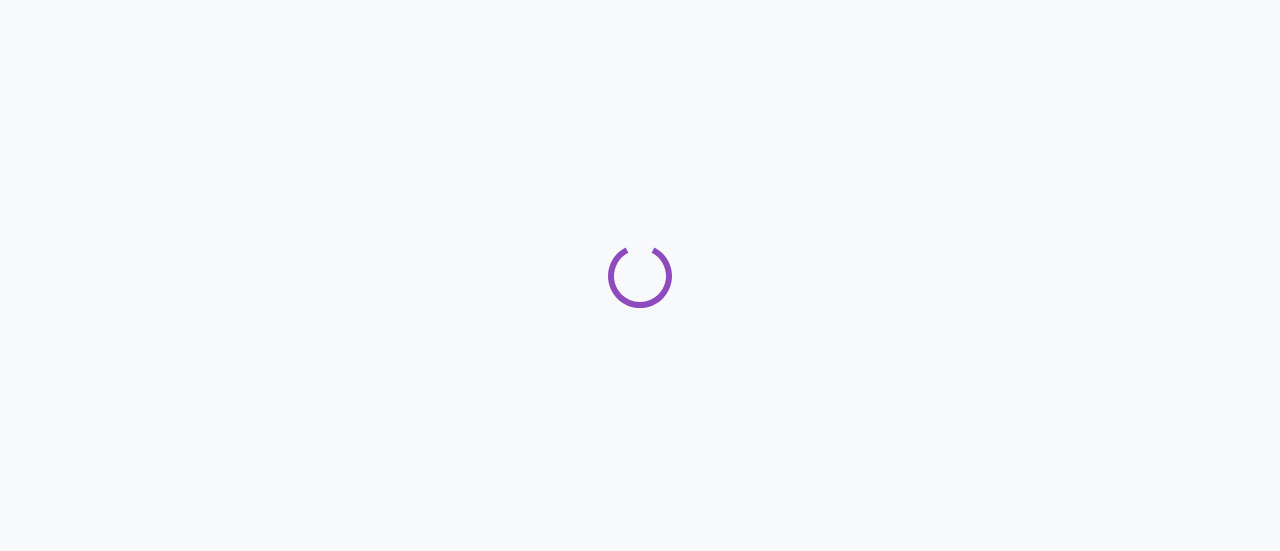 scroll, scrollTop: 0, scrollLeft: 0, axis: both 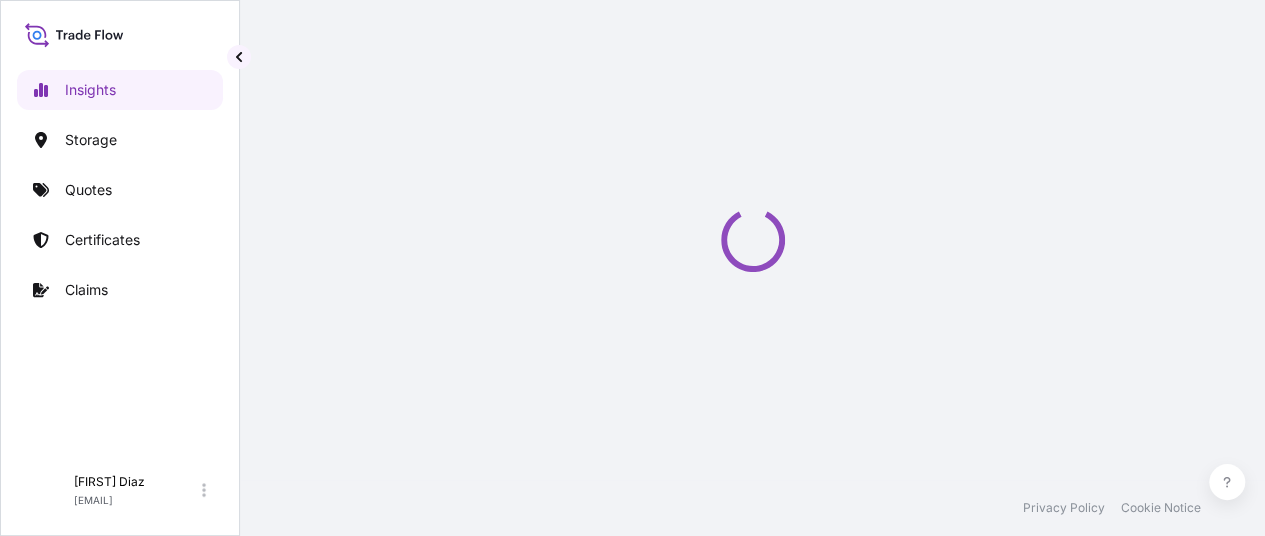select on "2025" 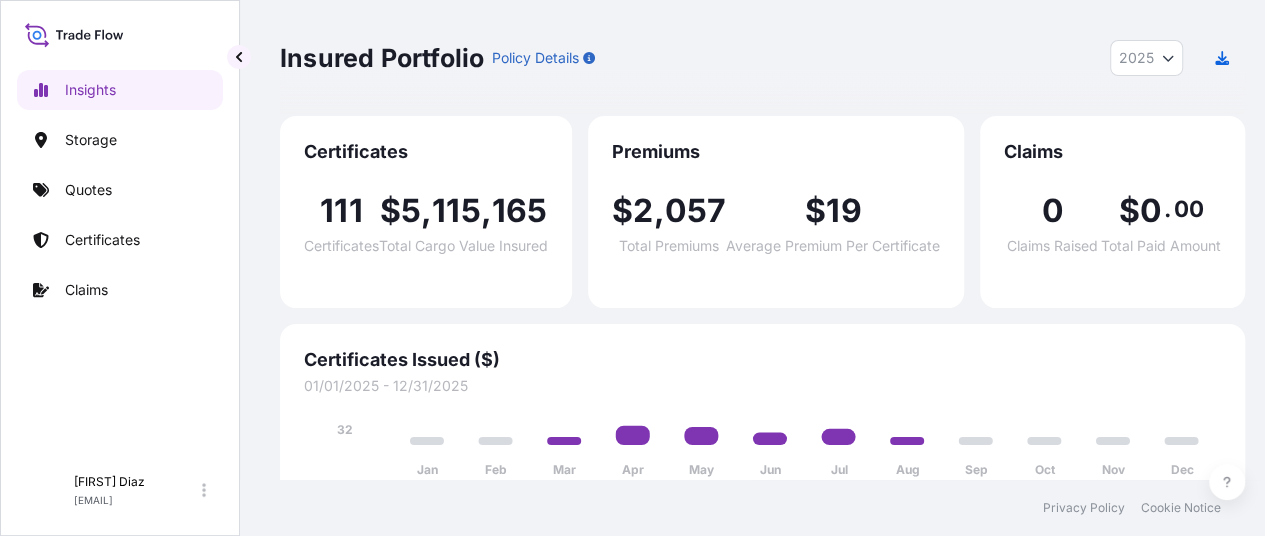 scroll, scrollTop: 15, scrollLeft: 0, axis: vertical 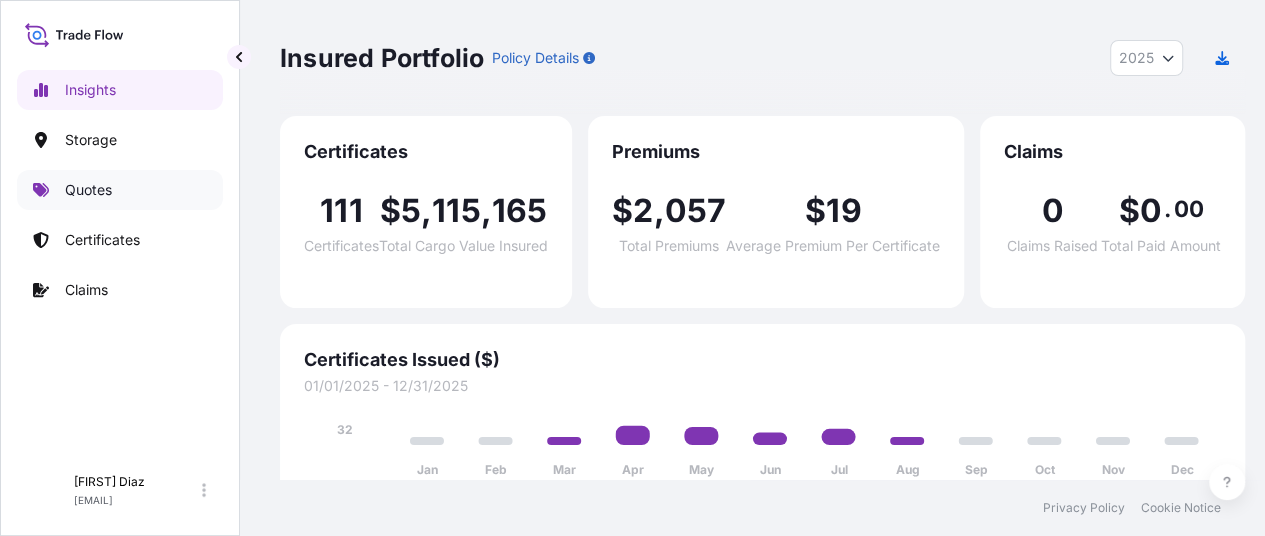 click on "Quotes" at bounding box center [88, 190] 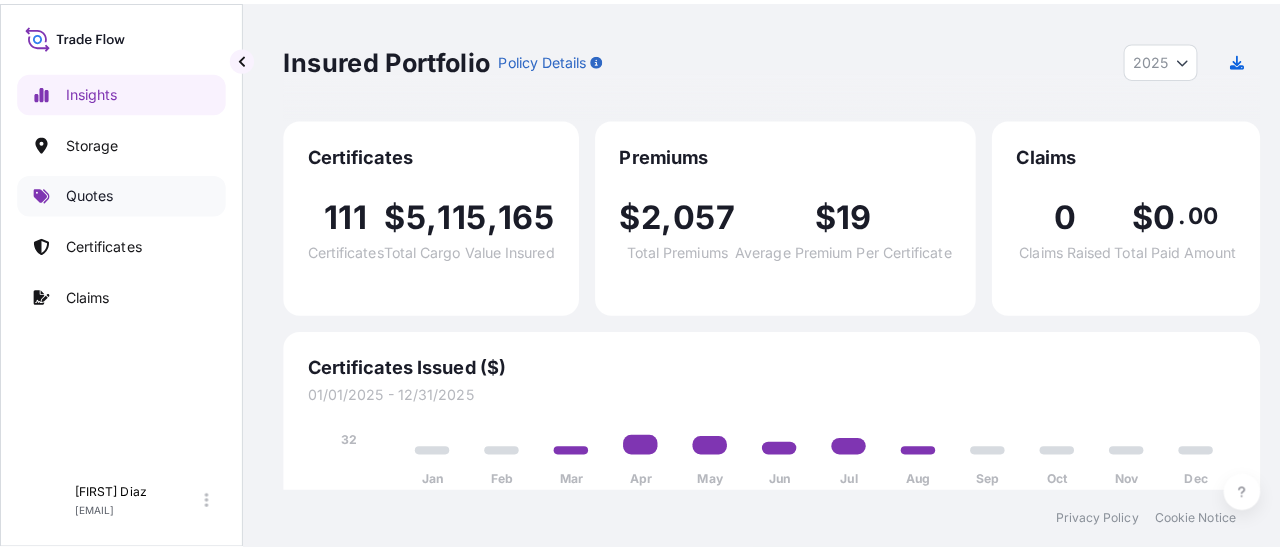 scroll, scrollTop: 0, scrollLeft: 0, axis: both 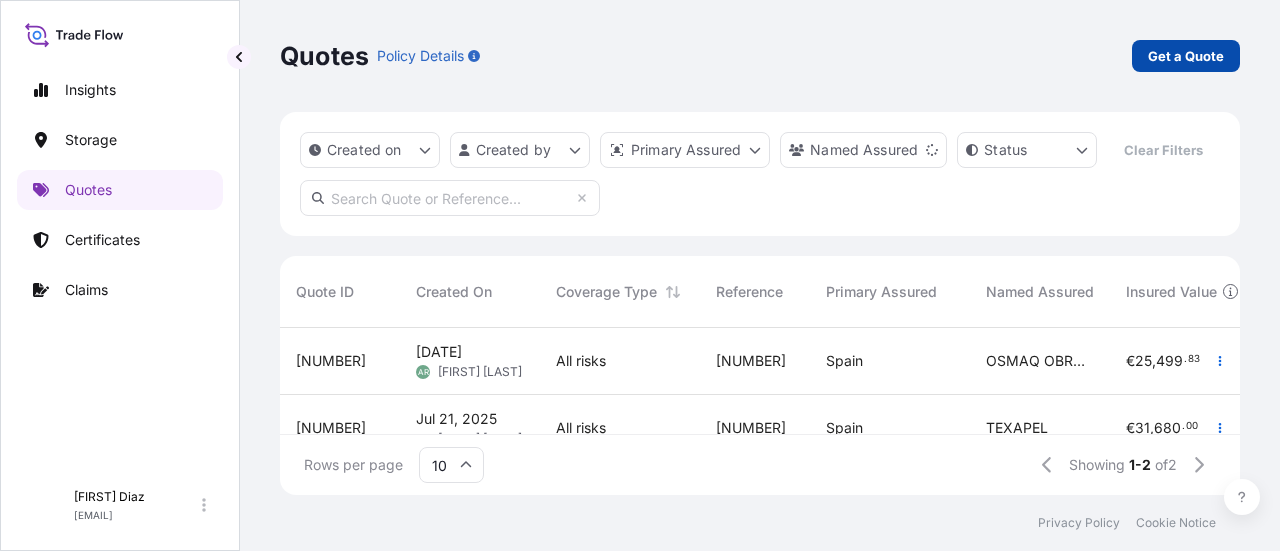 click on "Get a Quote" at bounding box center [1186, 56] 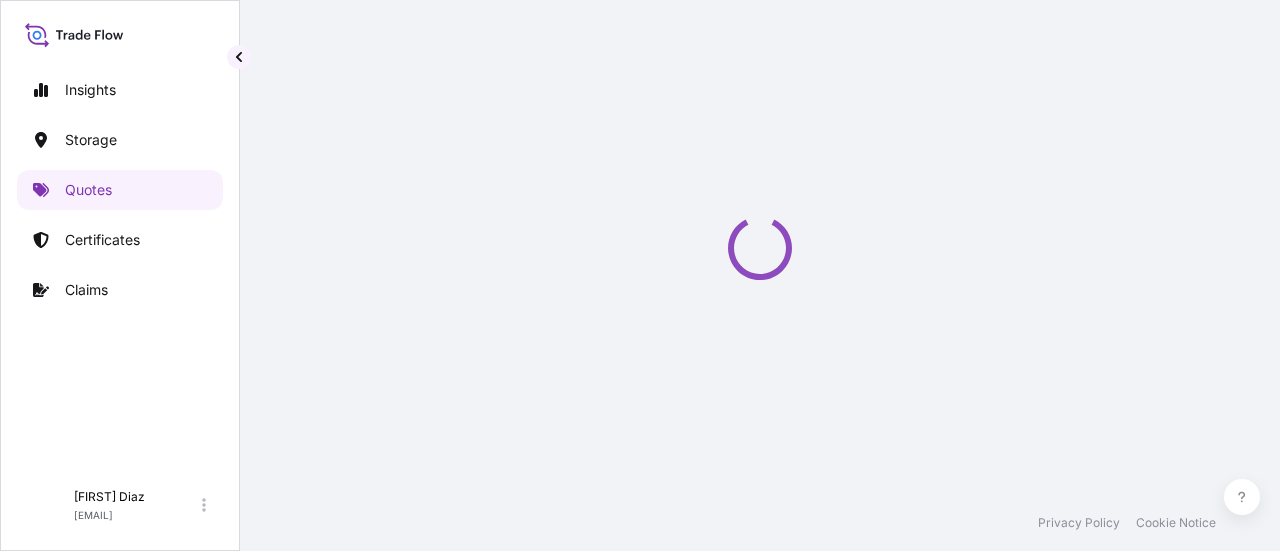 select on "Water" 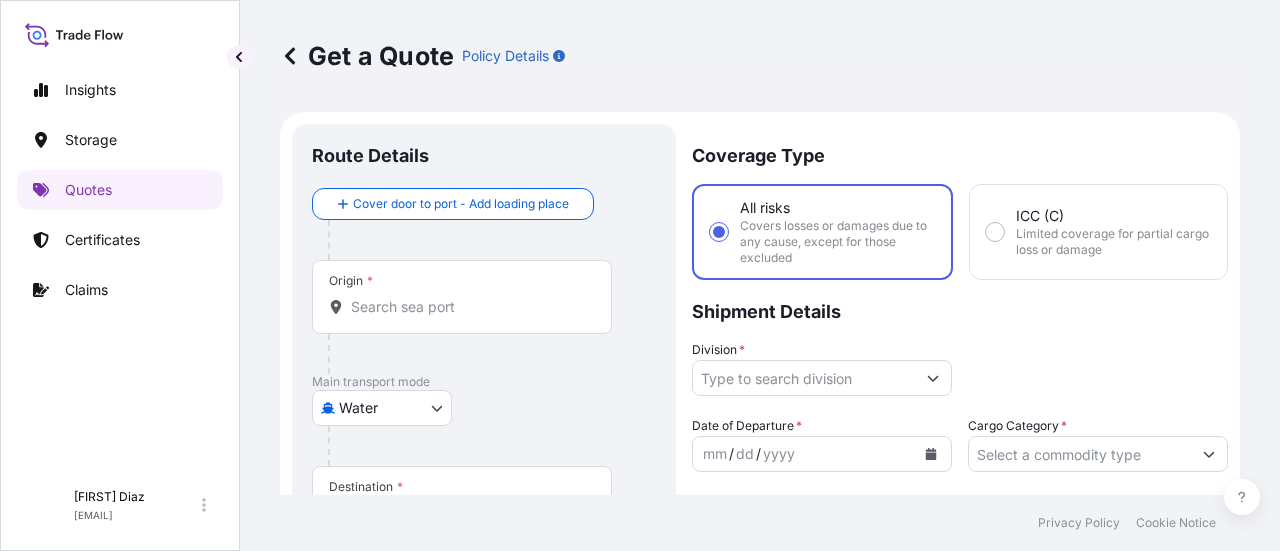 scroll, scrollTop: 32, scrollLeft: 0, axis: vertical 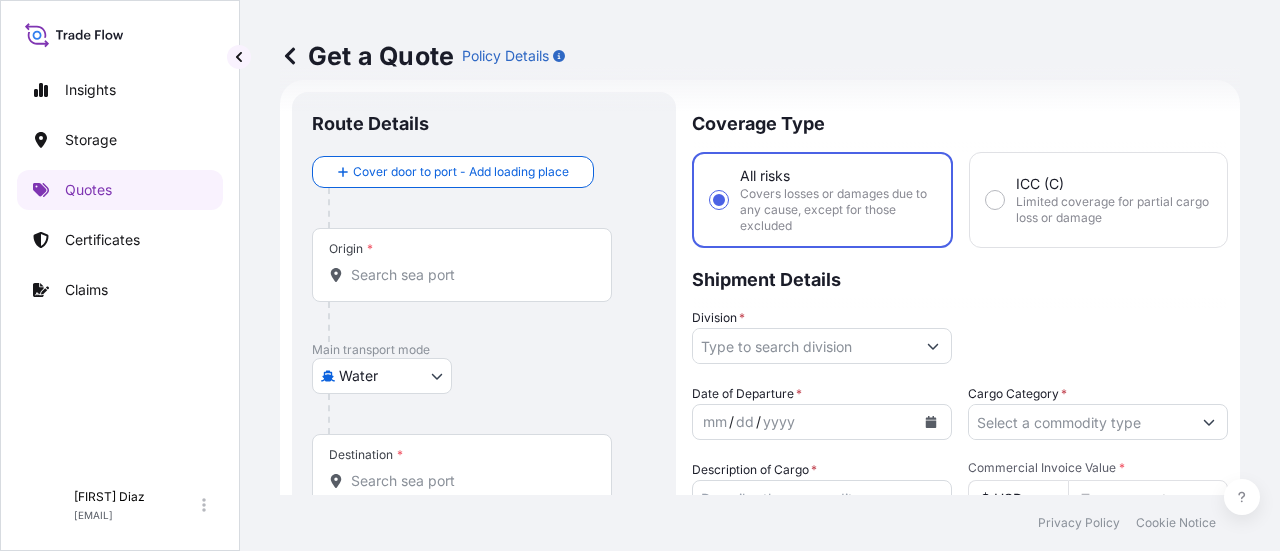 click on "Origin *" at bounding box center (462, 265) 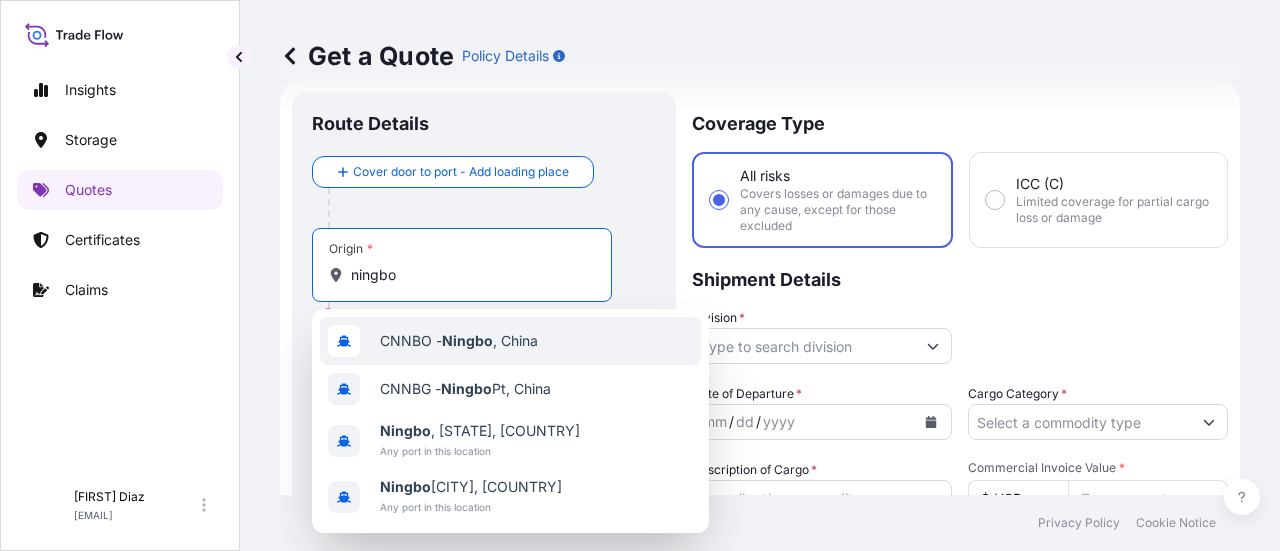 type on "CNNB - [CITY], [COUNTRY]" 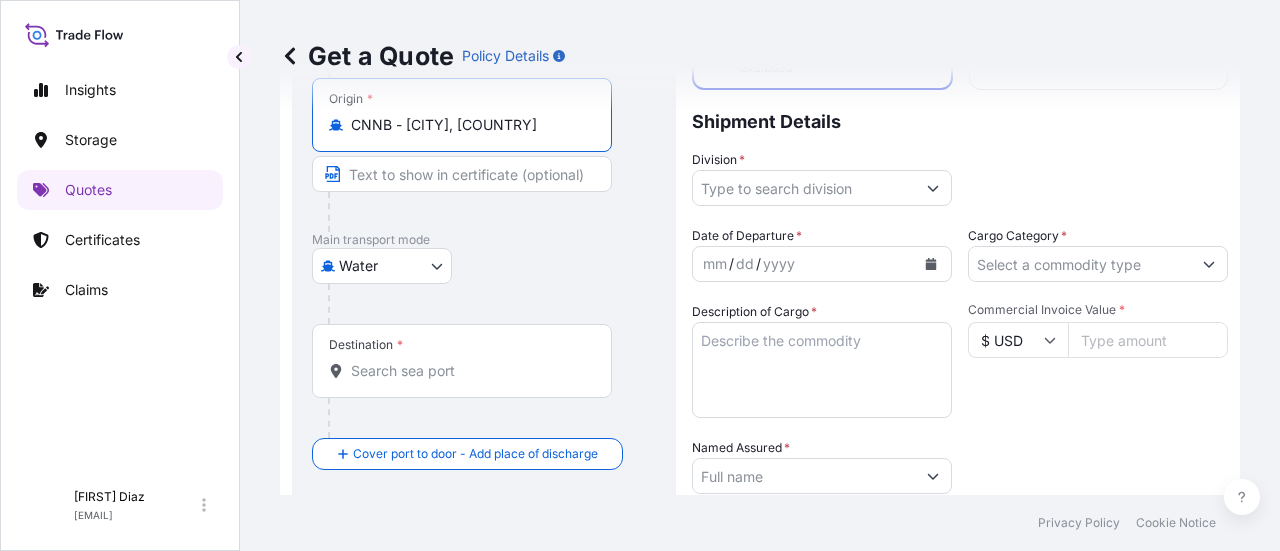 scroll, scrollTop: 198, scrollLeft: 0, axis: vertical 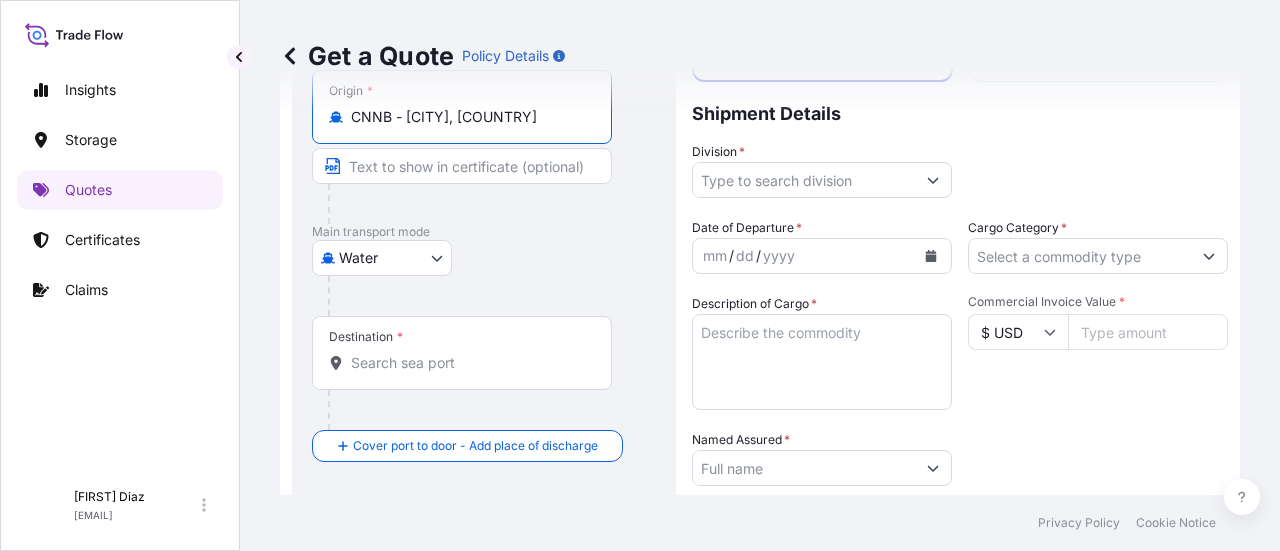 click on "Destination *" at bounding box center (462, 353) 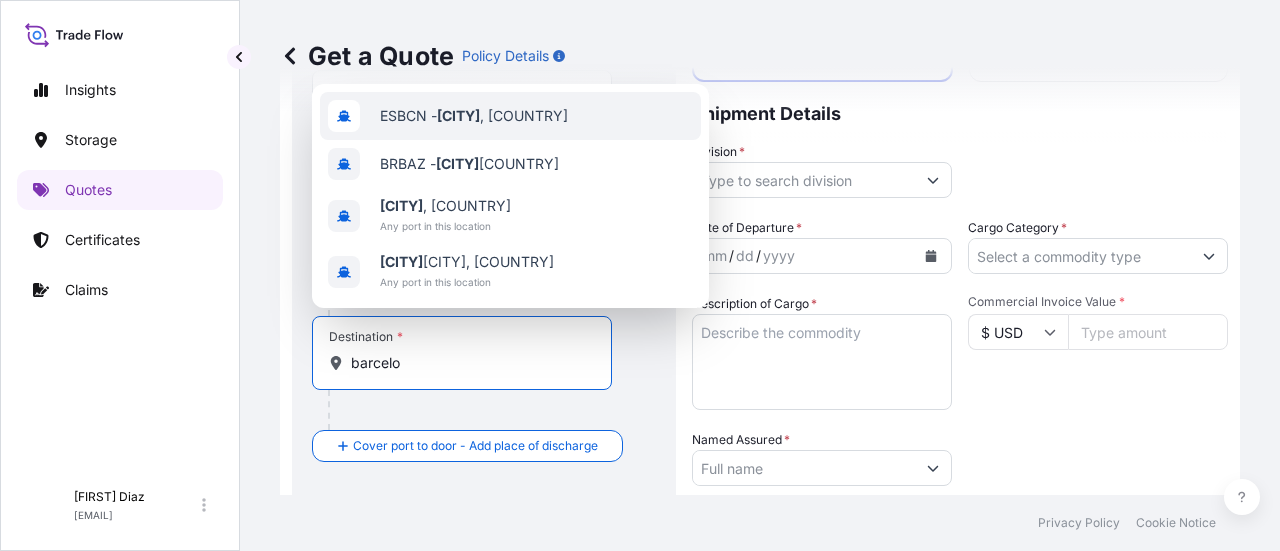 click on "ESBCN - [CITY], [COUNTRY]" at bounding box center [474, 116] 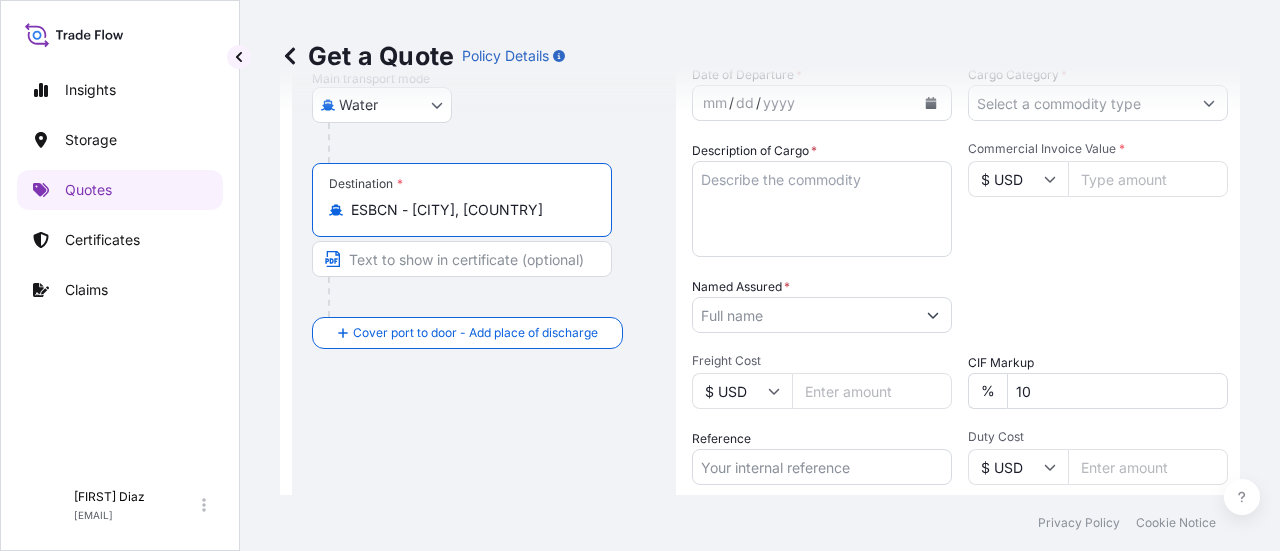 scroll, scrollTop: 363, scrollLeft: 0, axis: vertical 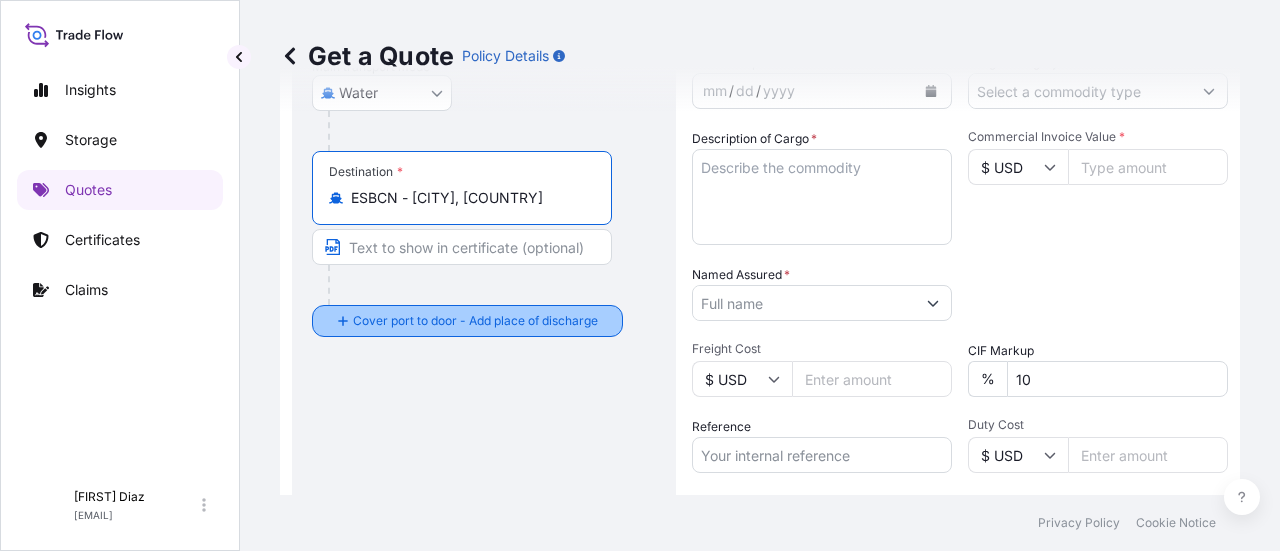 type on "ESBCN - [CITY], [COUNTRY]" 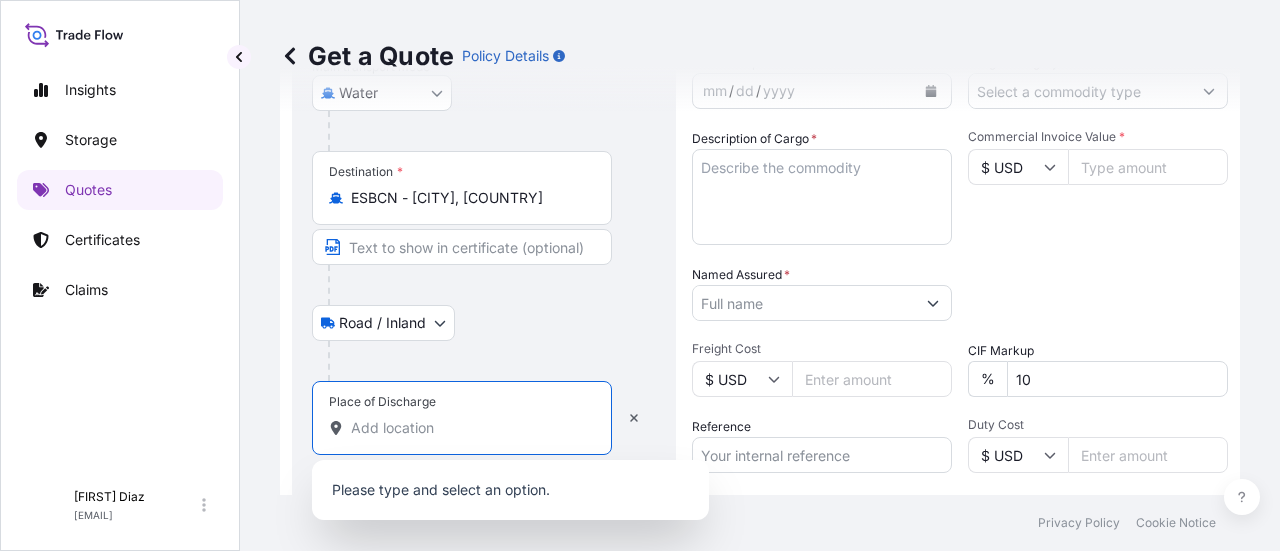 click on "Place of Discharge" at bounding box center [469, 428] 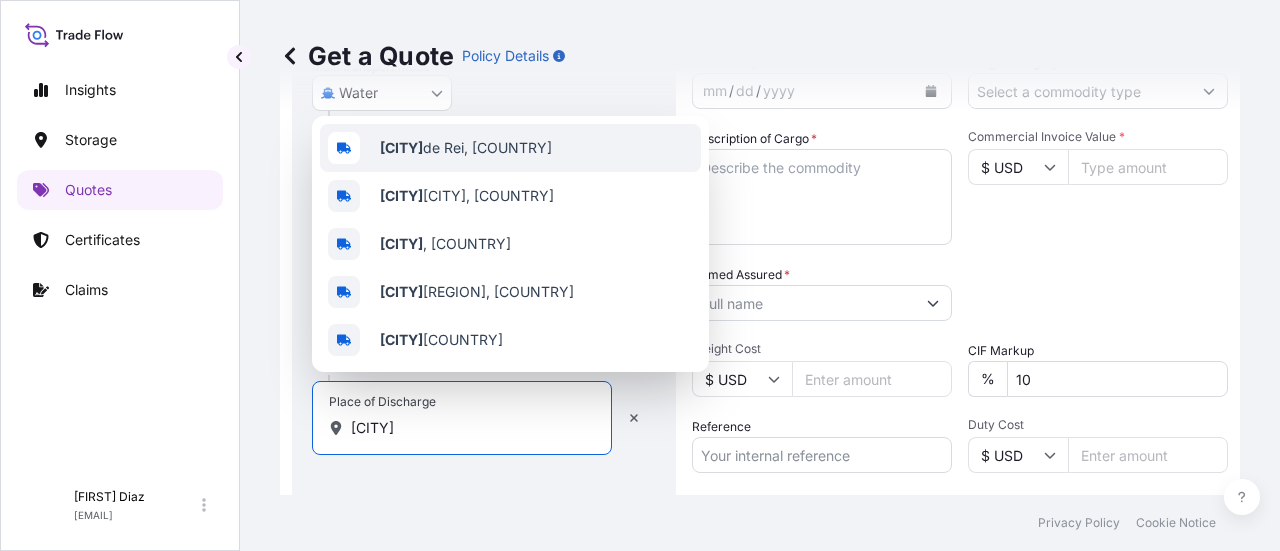 click on "[CITY], [COUNTRY]" at bounding box center (466, 148) 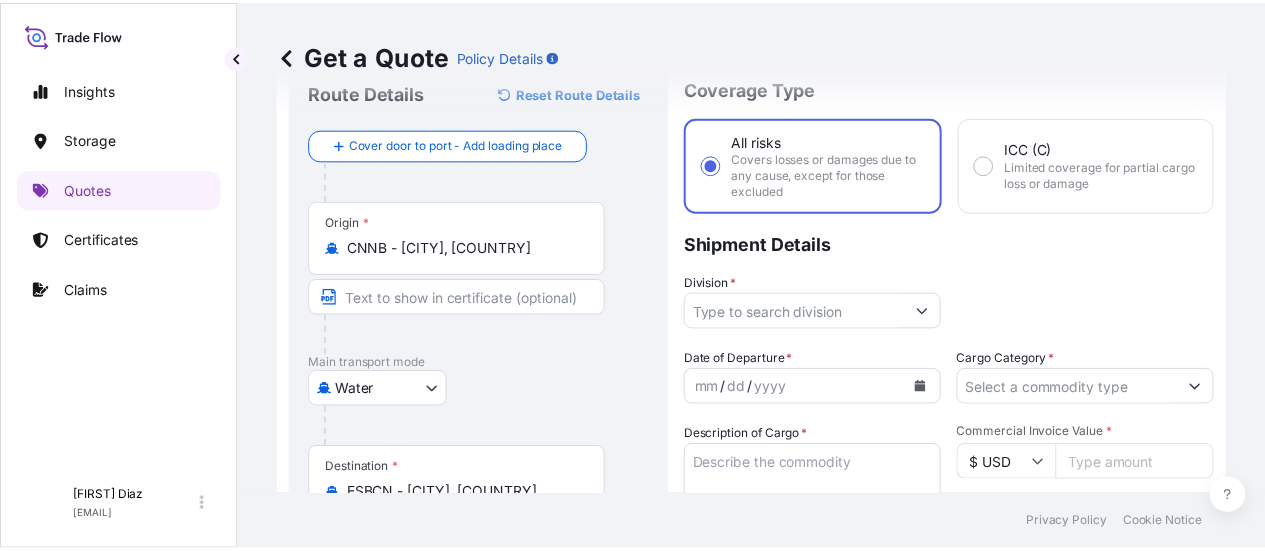 scroll, scrollTop: 96, scrollLeft: 0, axis: vertical 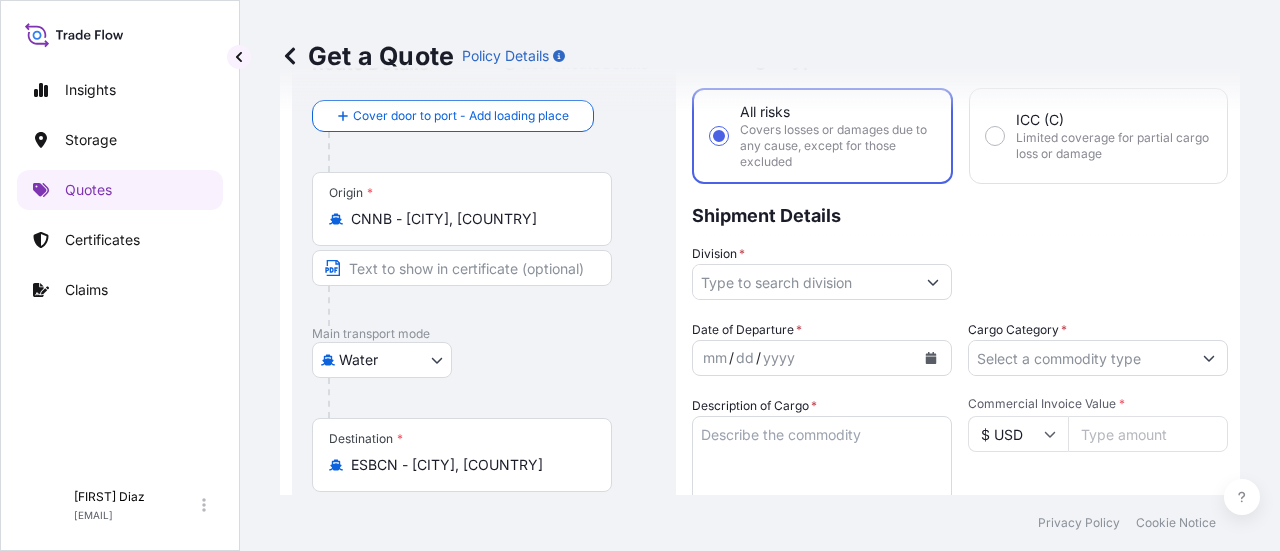 type on "[CITY], [COUNTRY]" 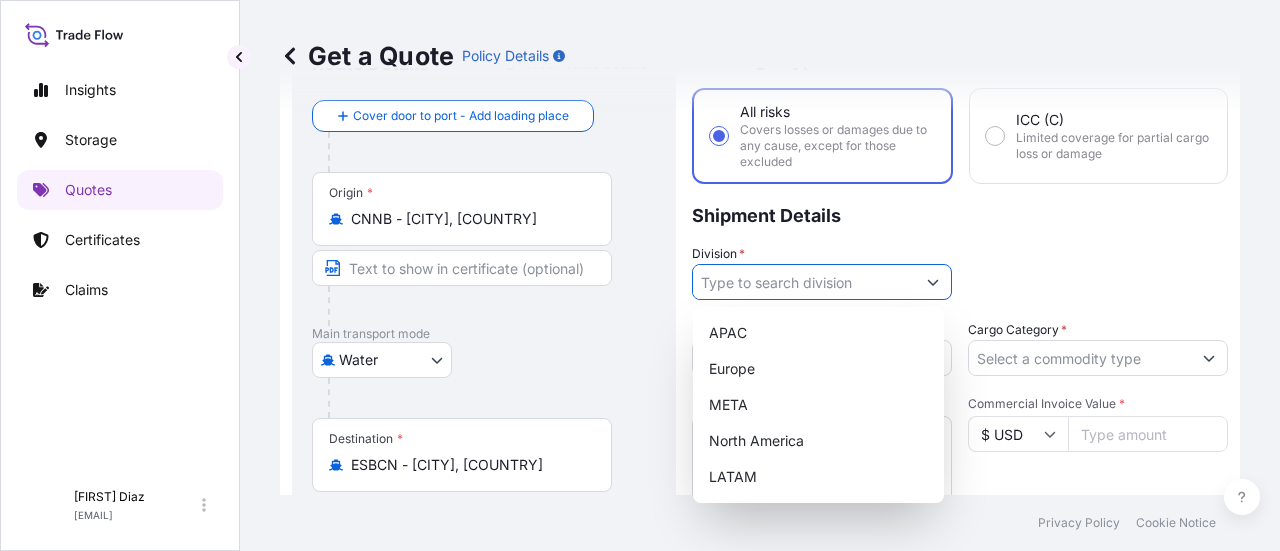 click 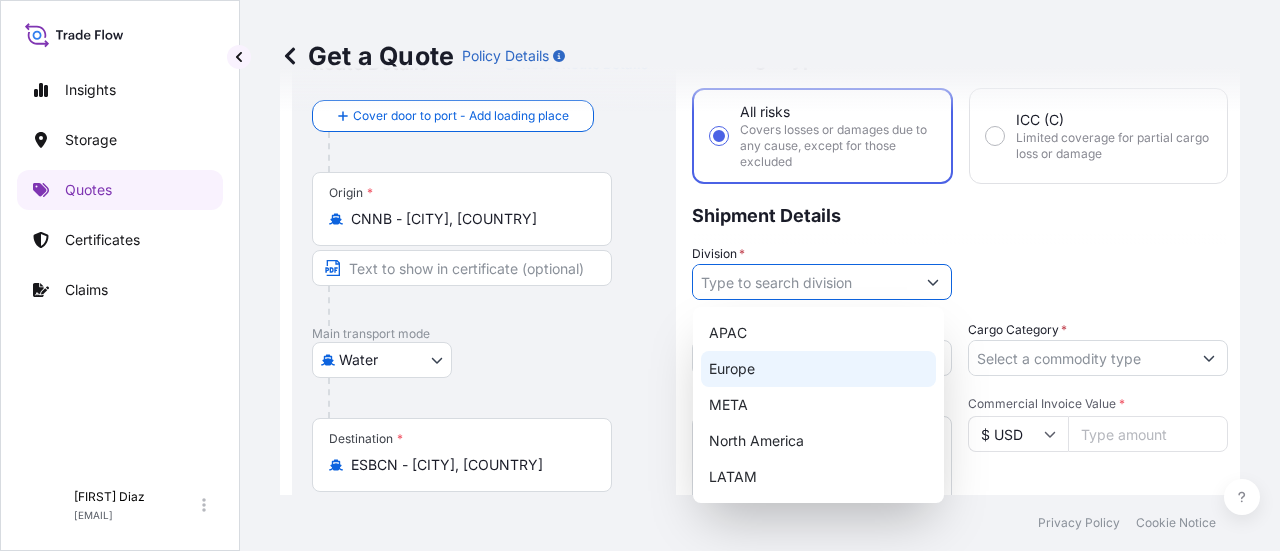 click on "Europe" at bounding box center (818, 369) 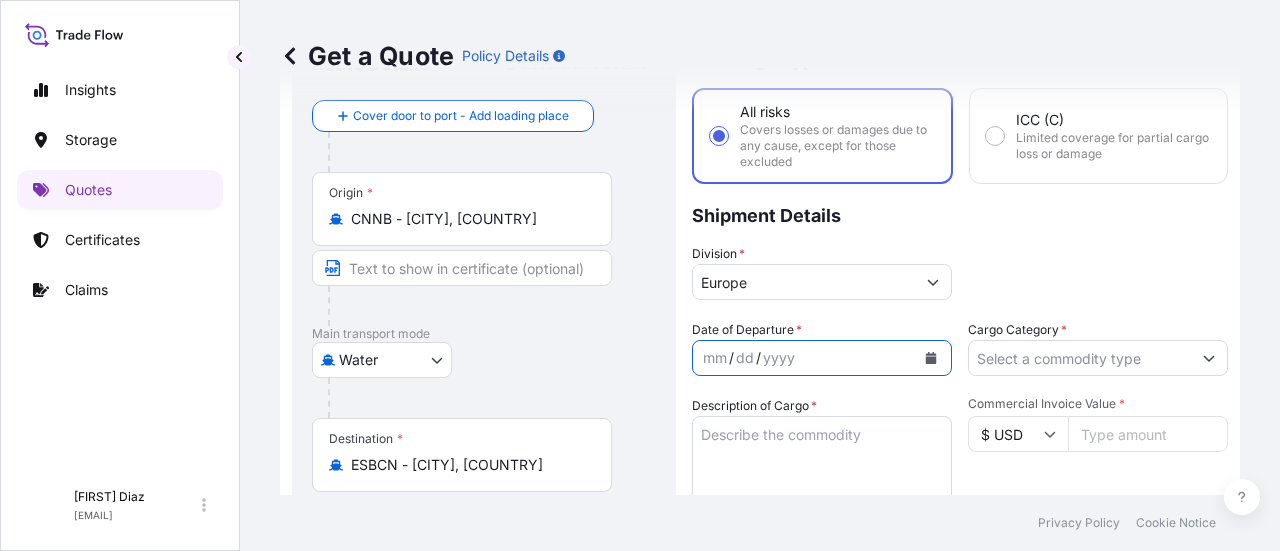 click at bounding box center (931, 358) 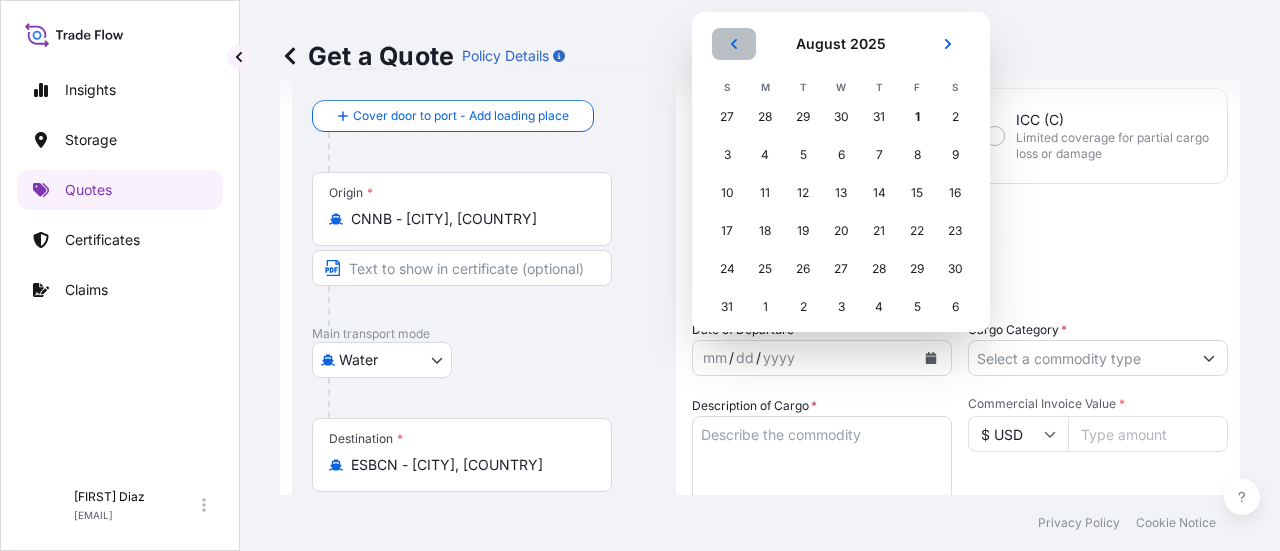 click 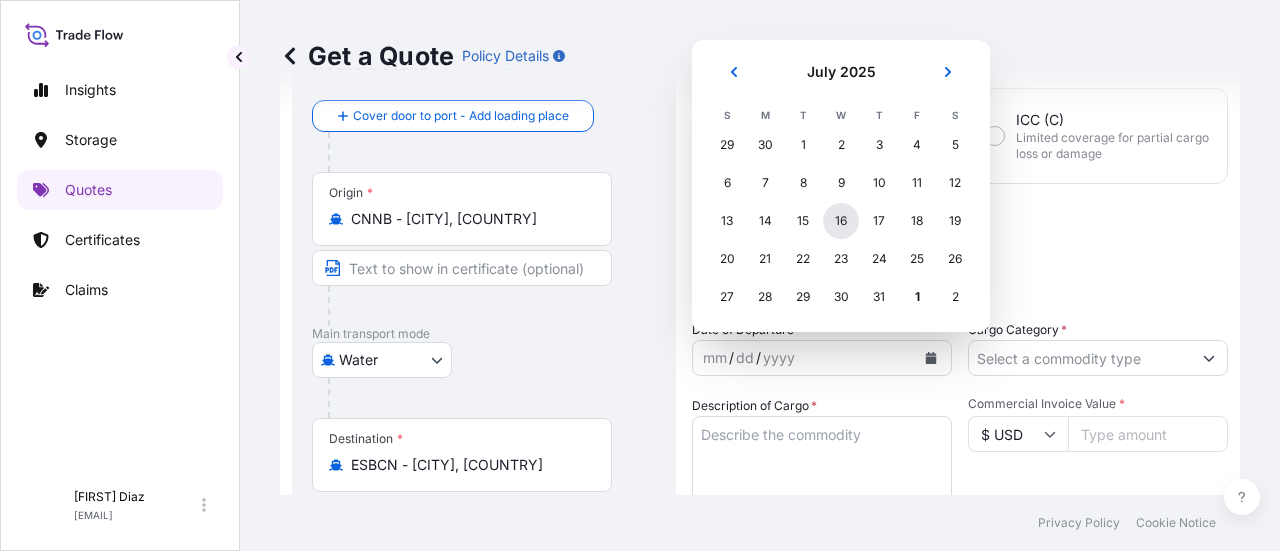 click on "16" at bounding box center [841, 221] 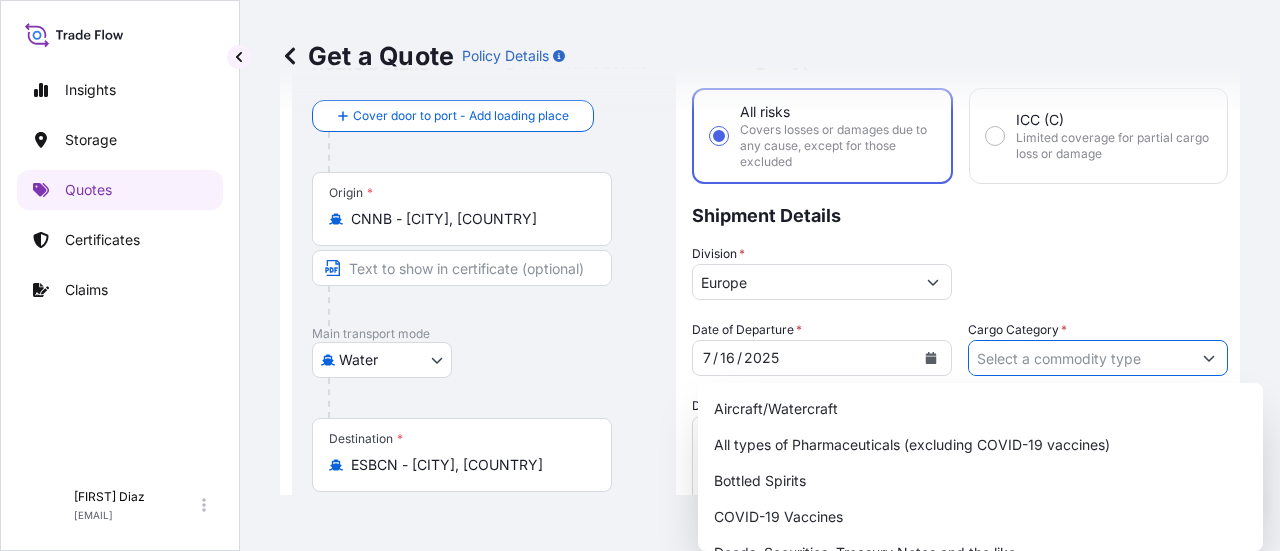 click at bounding box center (1098, 358) 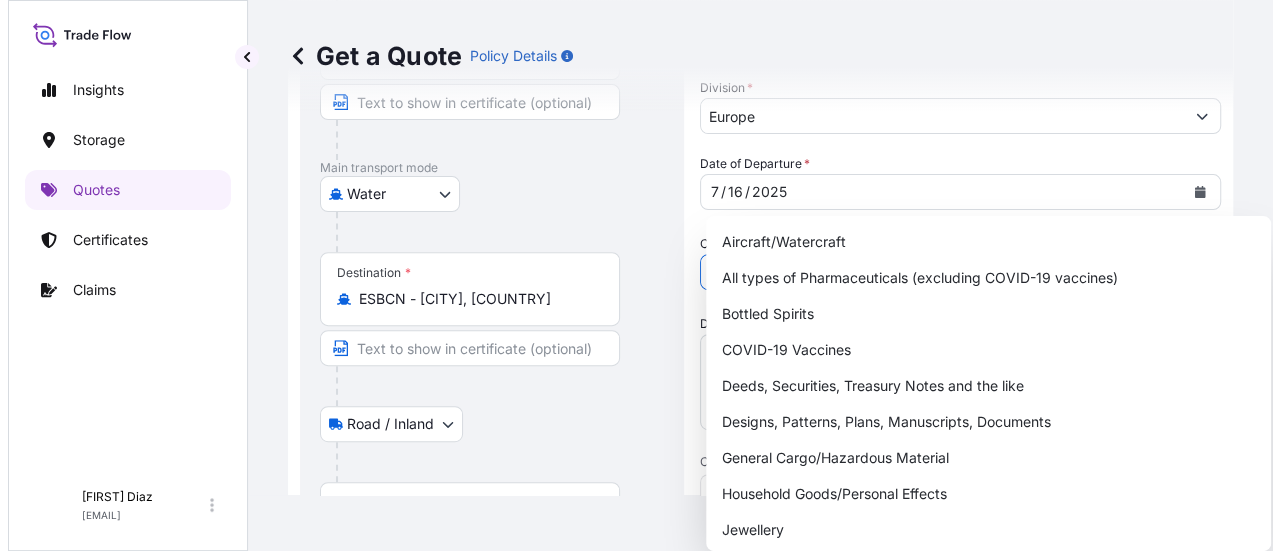 scroll, scrollTop: 264, scrollLeft: 0, axis: vertical 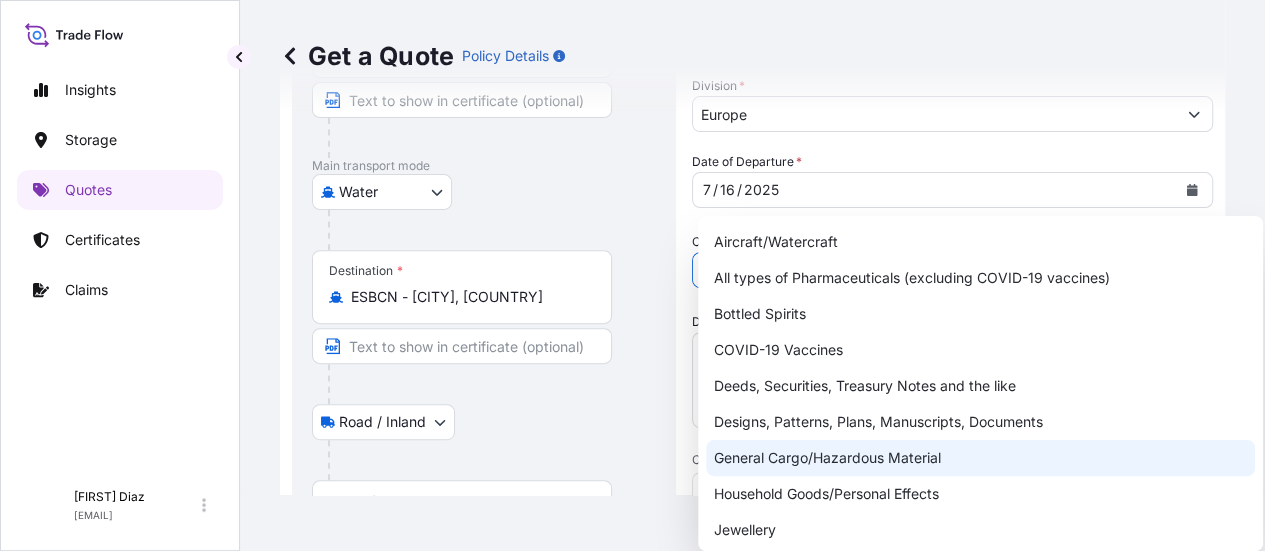 click on "General Cargo/Hazardous Material" at bounding box center (980, 458) 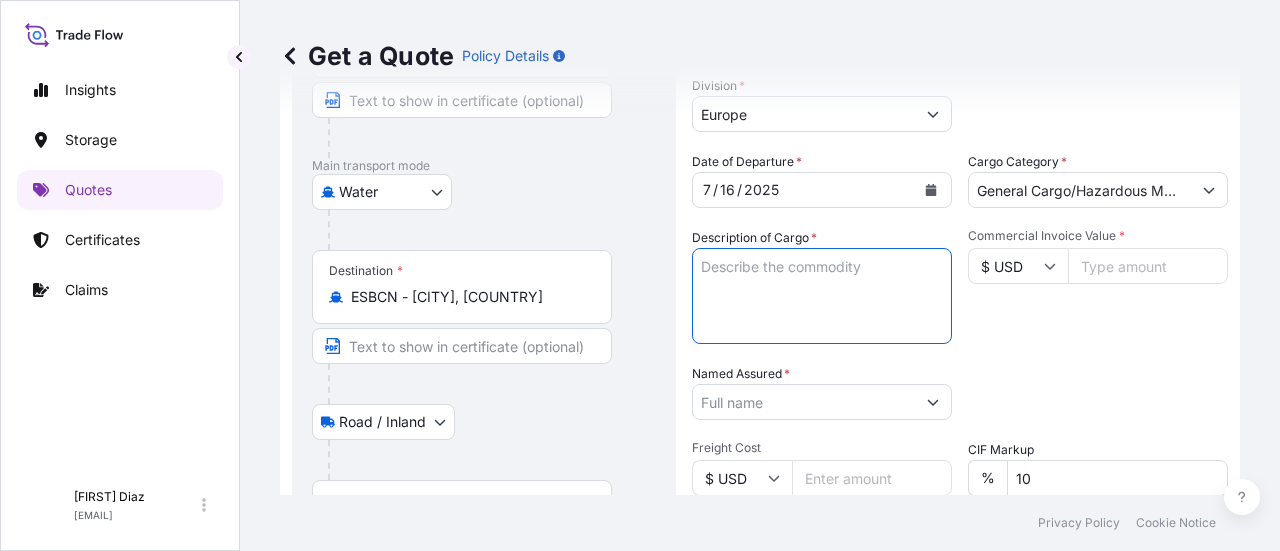 click on "Description of Cargo *" at bounding box center (822, 296) 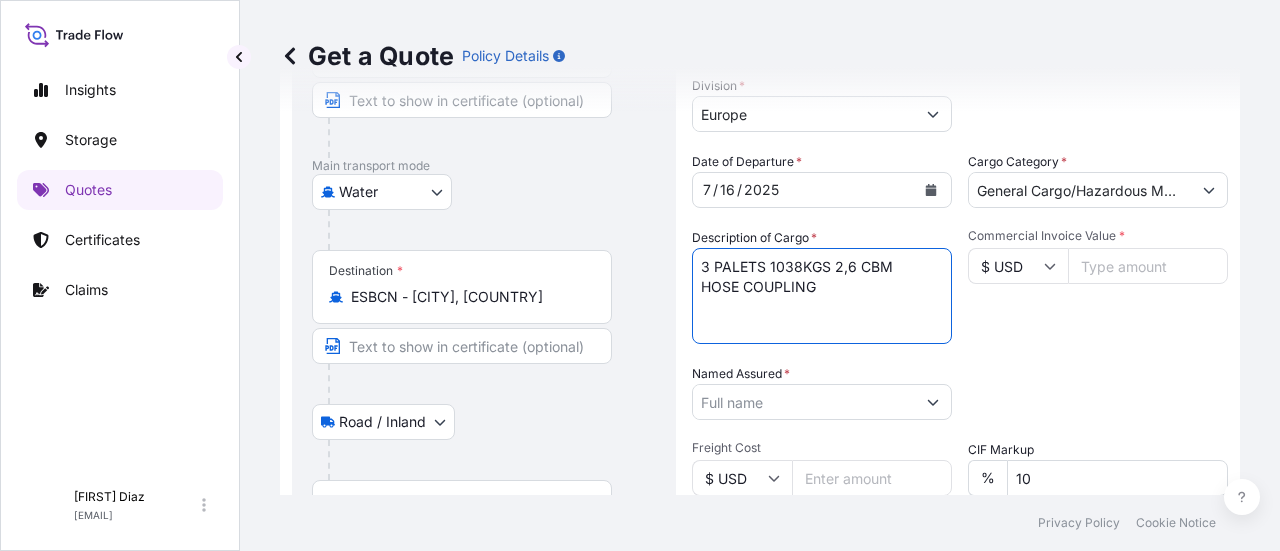 type on "3 PALETS 1038KGS 2,6 CBM
HOSE COUPLING" 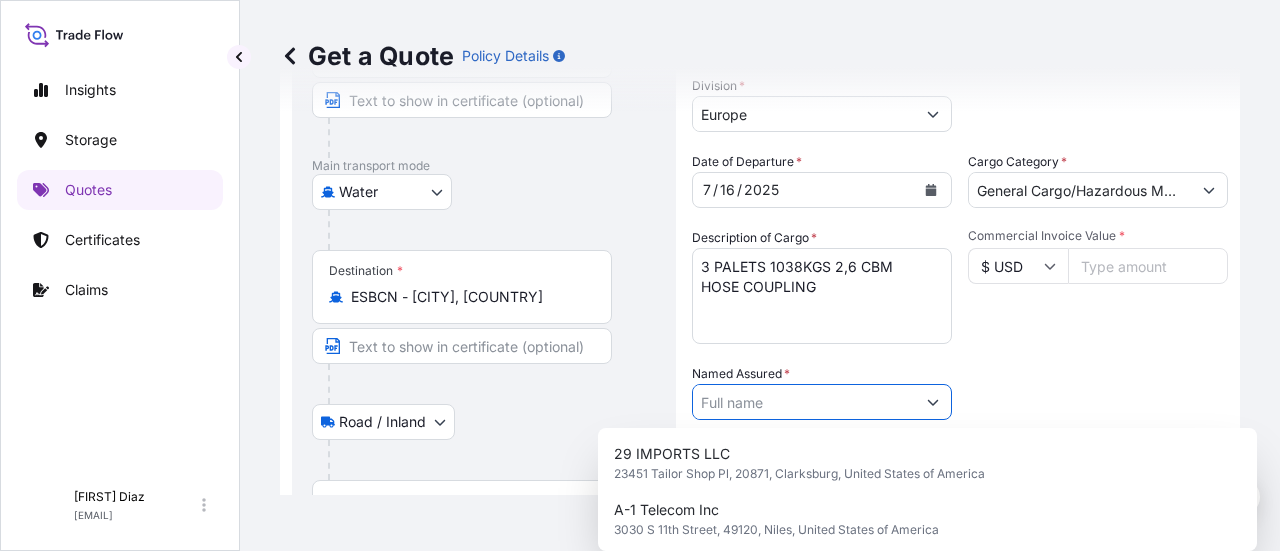 click at bounding box center (933, 402) 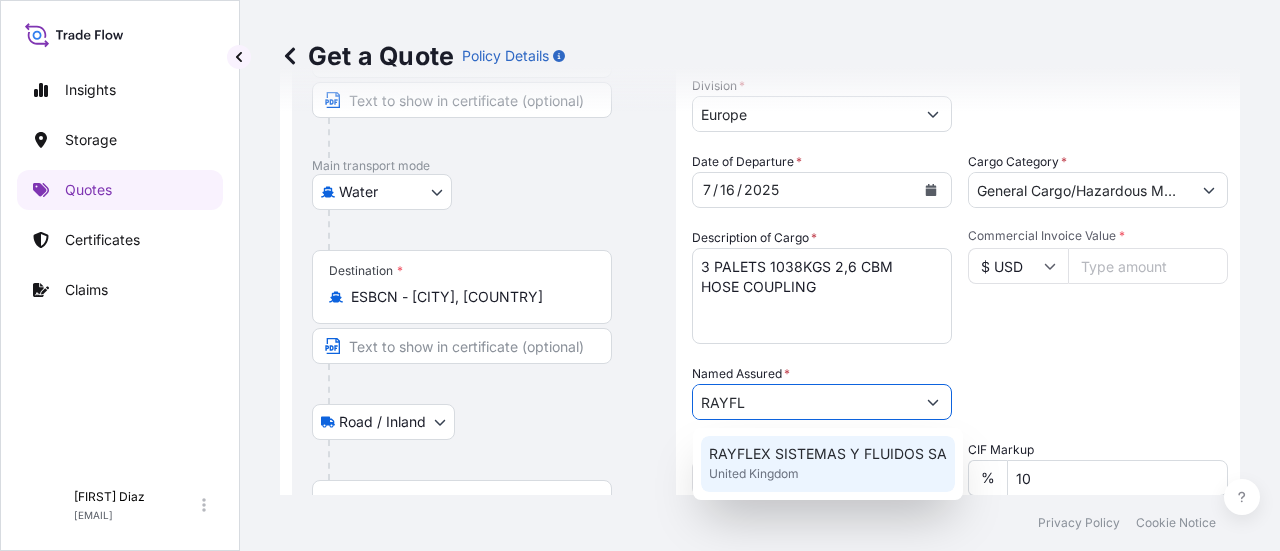 click on "RAYFLEX SISTEMAS Y FLUIDOS SA" at bounding box center (828, 454) 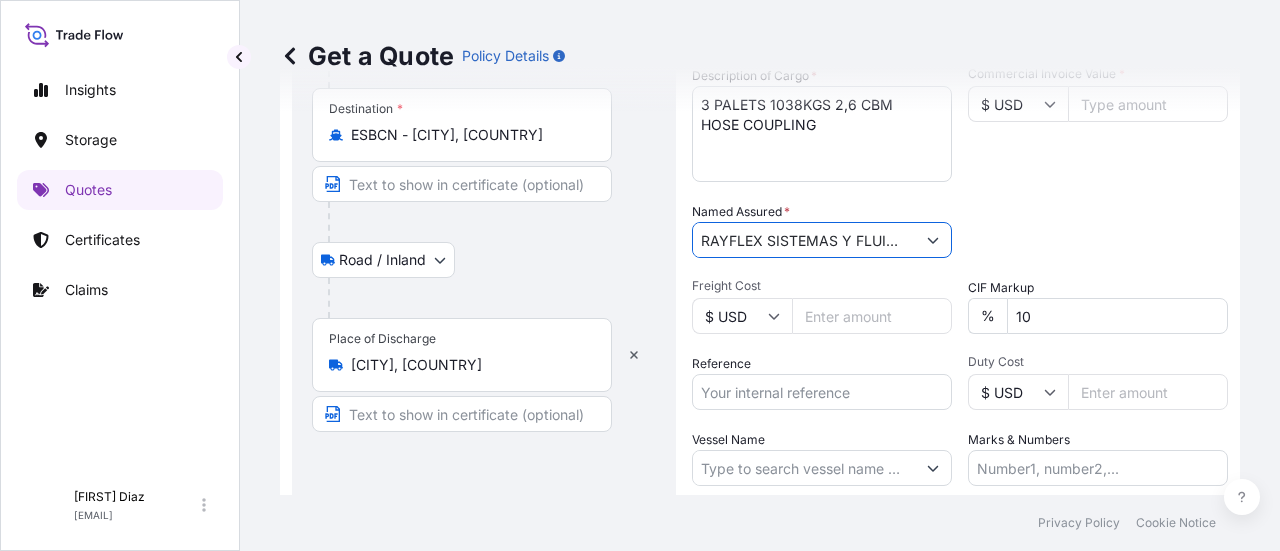 scroll, scrollTop: 434, scrollLeft: 0, axis: vertical 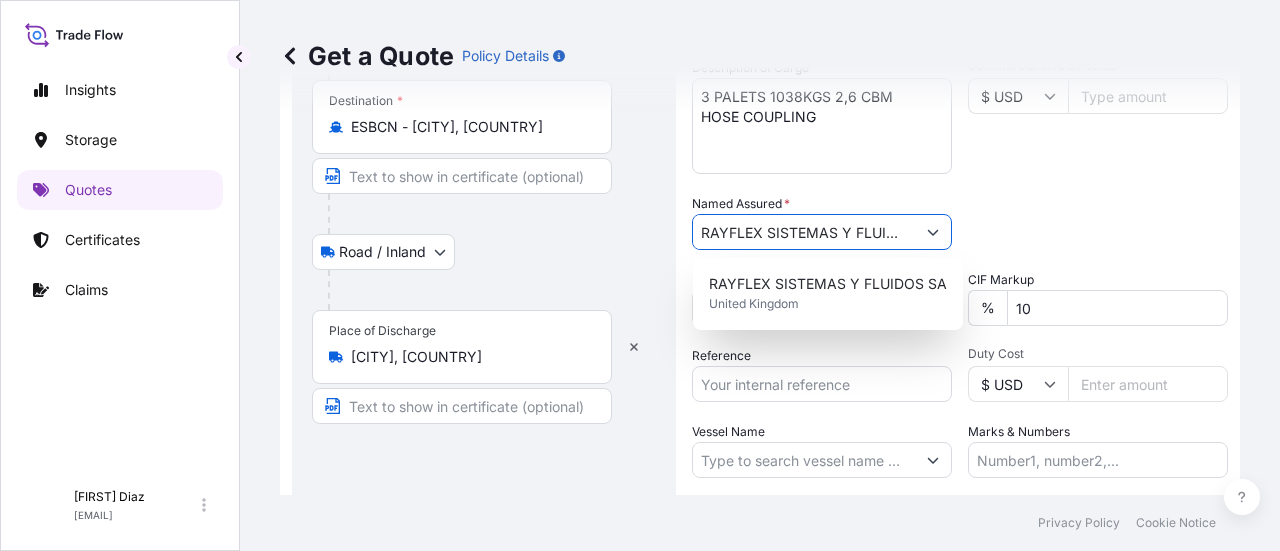 click at bounding box center [933, 232] 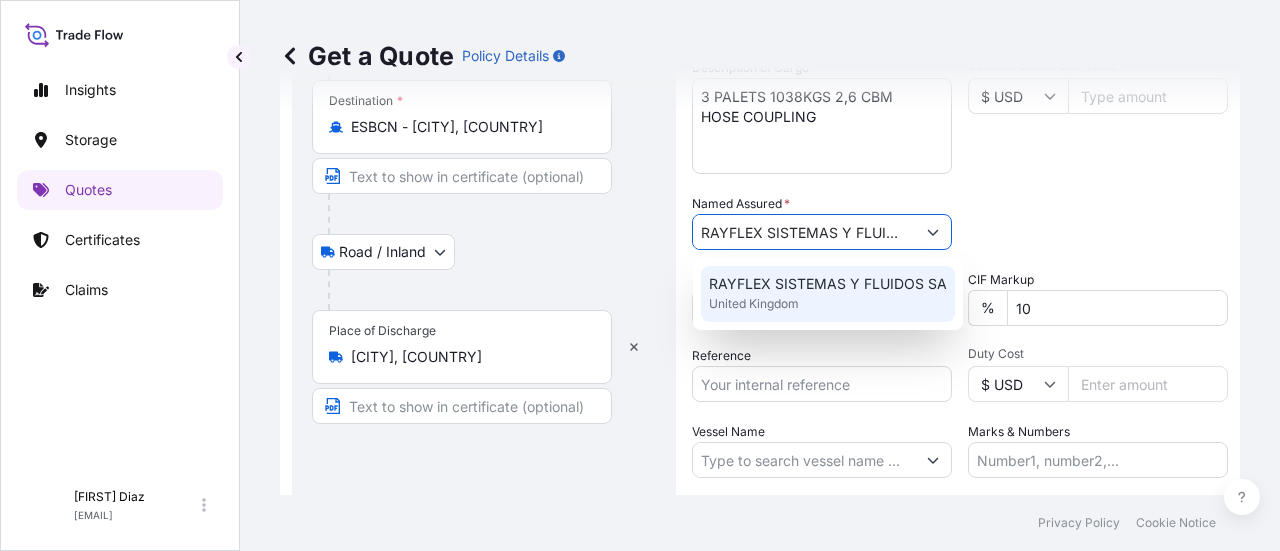 click on "RAYFLEX SISTEMAS Y FLUIDOS SA" at bounding box center [828, 284] 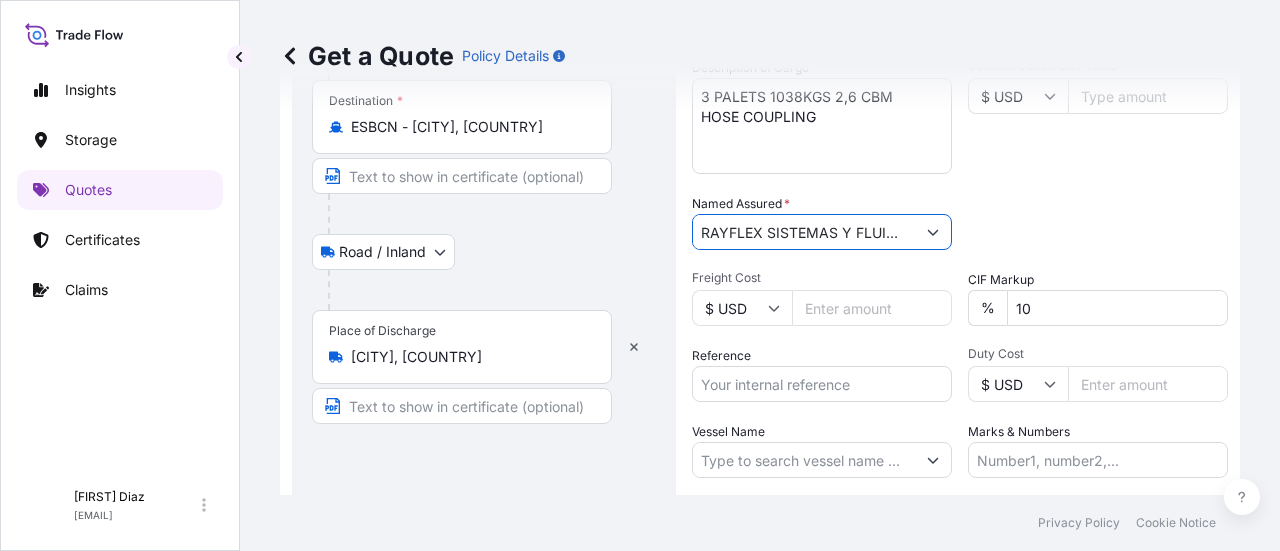 type on "RAYFLEX SISTEMAS Y FLUIDOS SA" 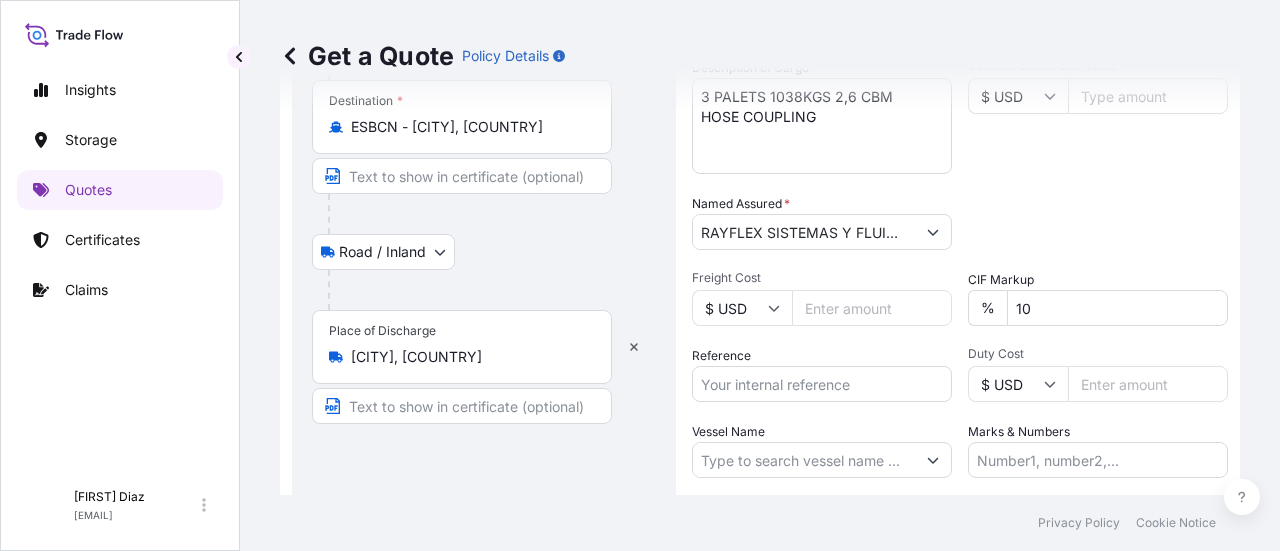 click 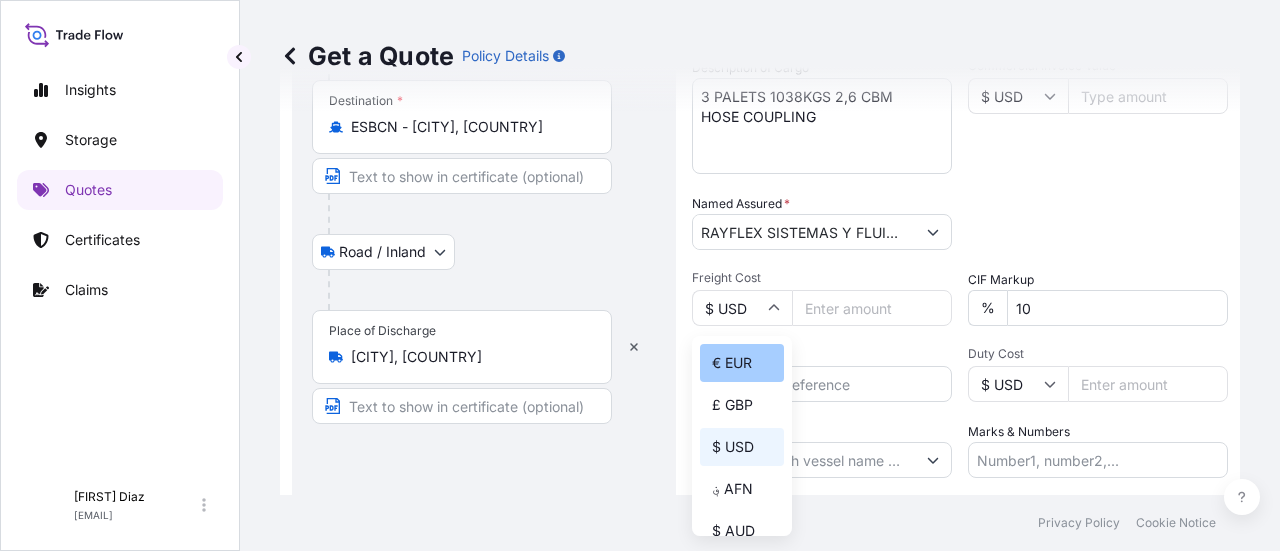 click on "€ EUR" at bounding box center (742, 363) 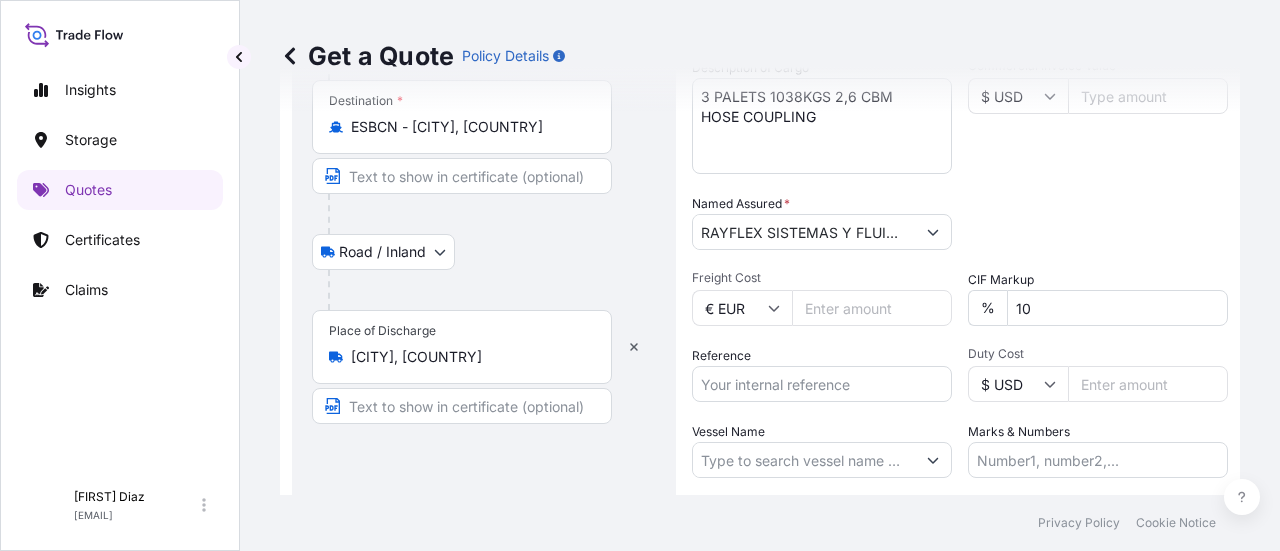 click on "Freight Cost" at bounding box center [872, 308] 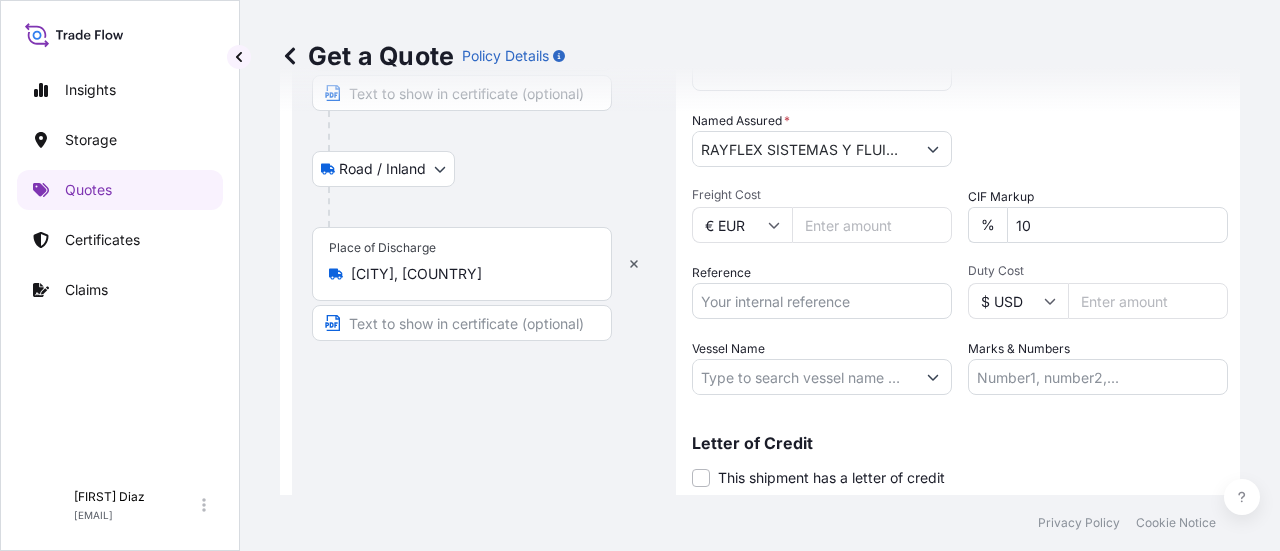 scroll, scrollTop: 538, scrollLeft: 0, axis: vertical 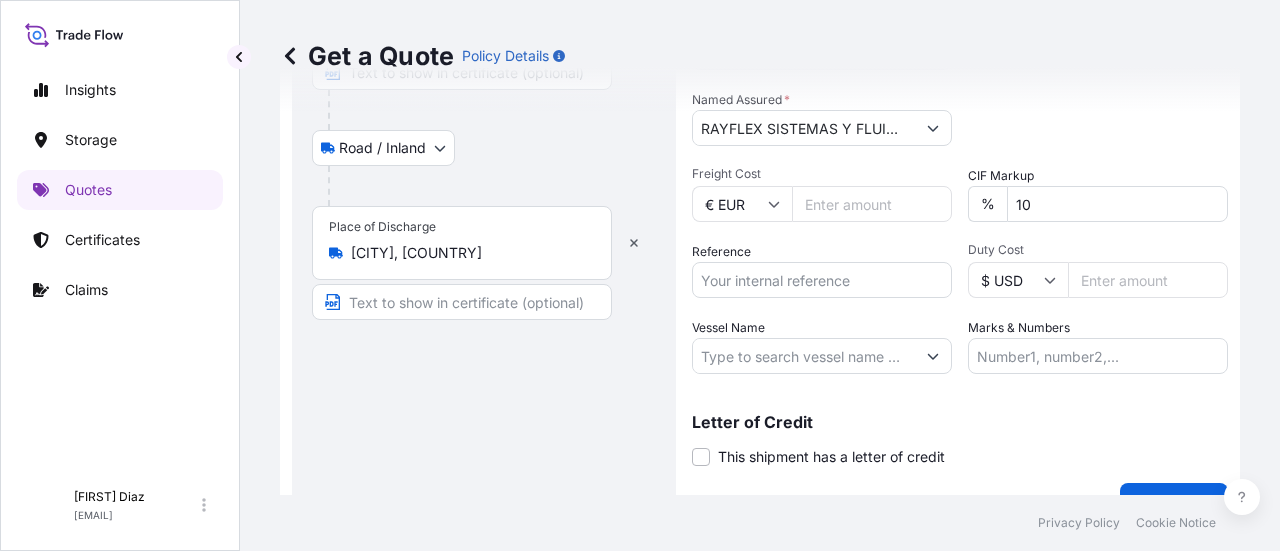 type on "[NUMBER]" 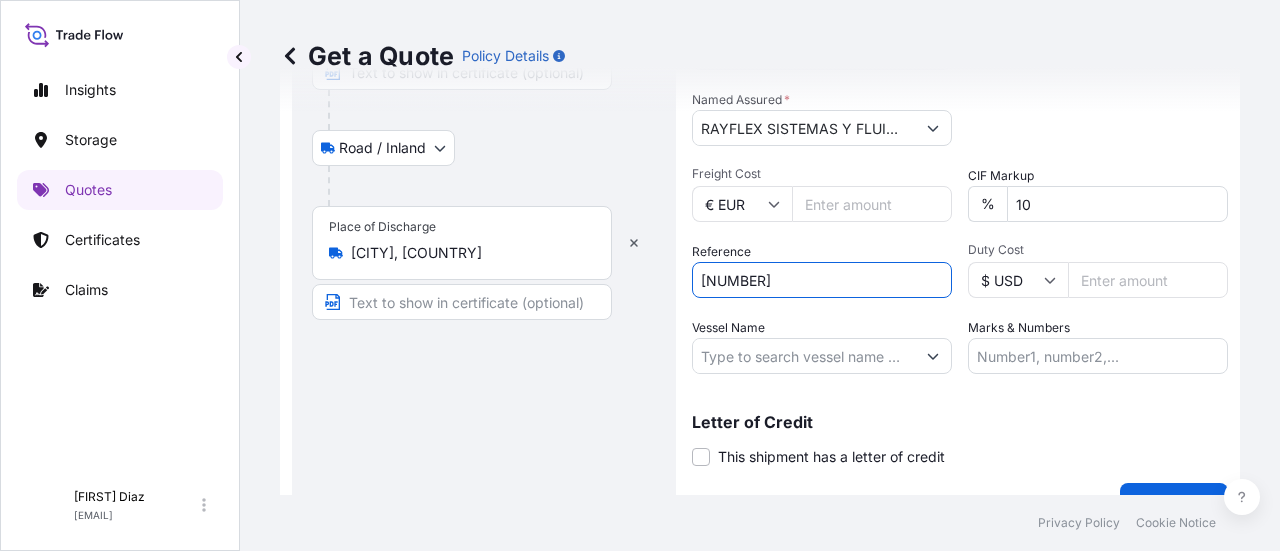 type on "[NUMBER]" 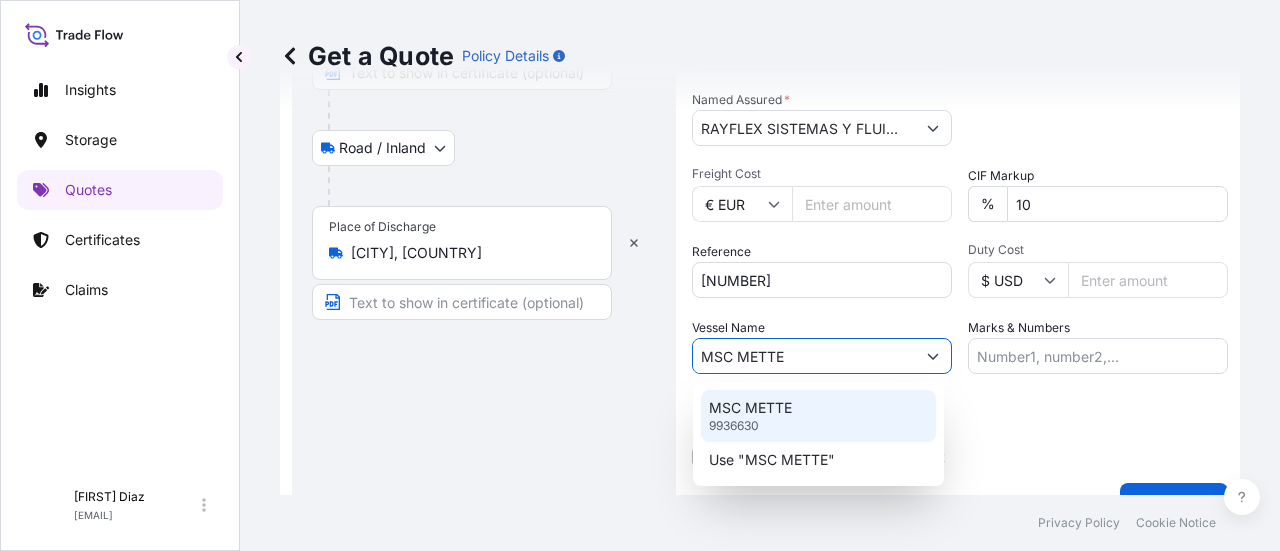 click on "9936630" at bounding box center [734, 426] 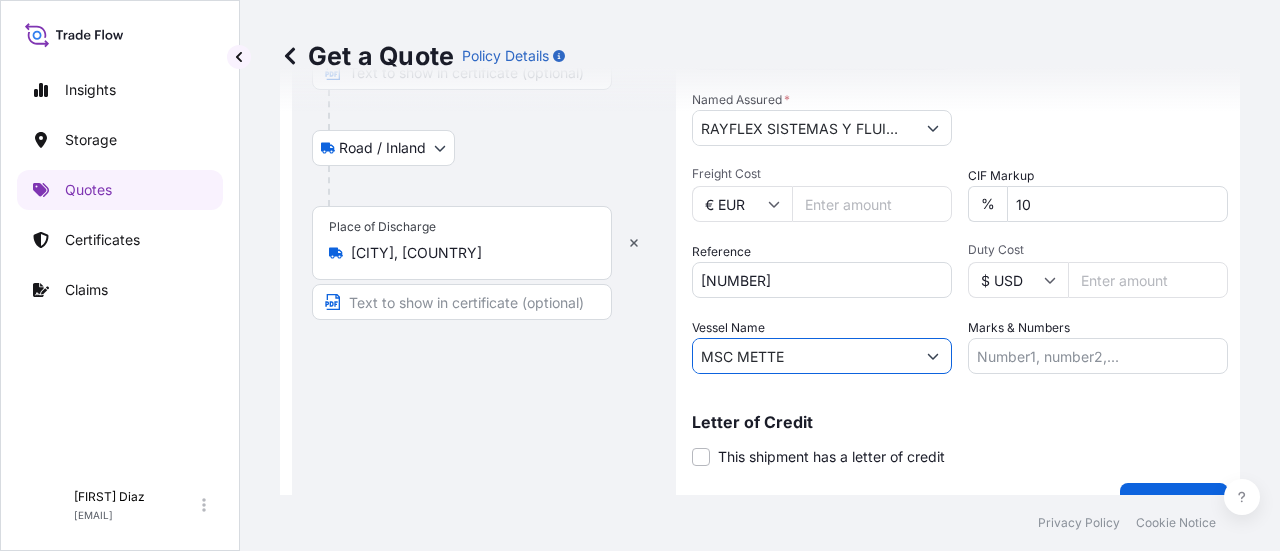 type on "MSC METTE" 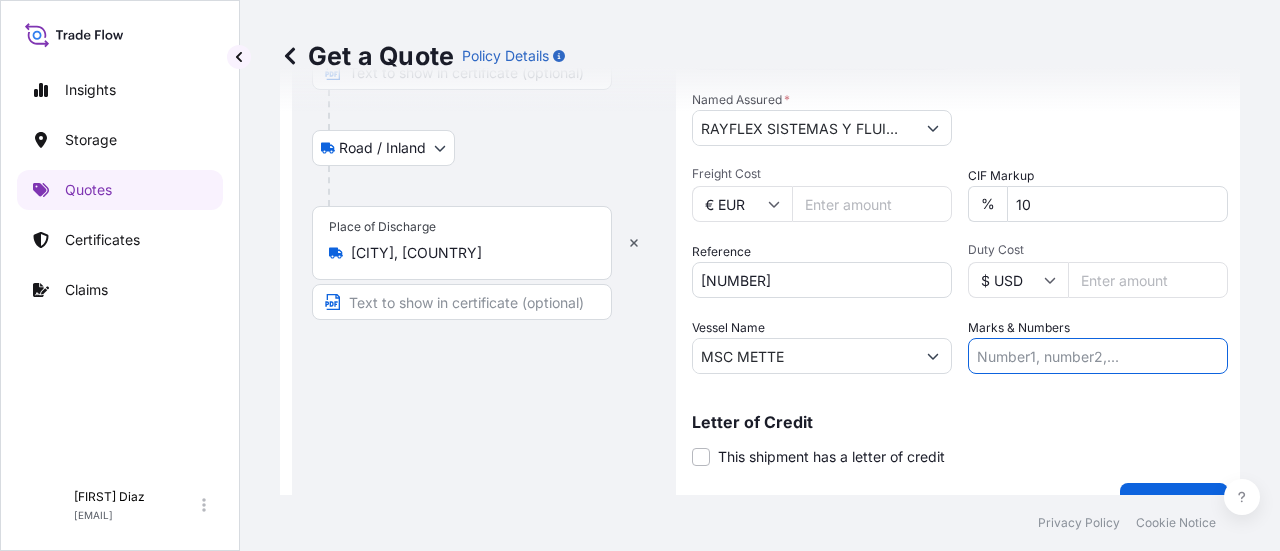 type on "LUXECASTING MACHINERY CO LTD" 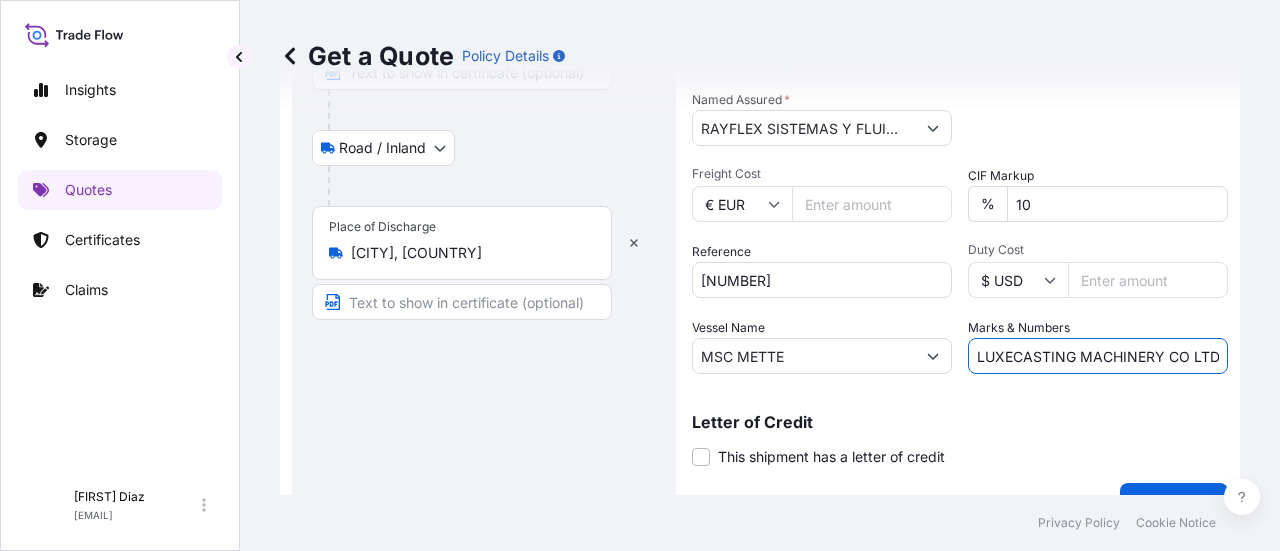 scroll, scrollTop: 577, scrollLeft: 0, axis: vertical 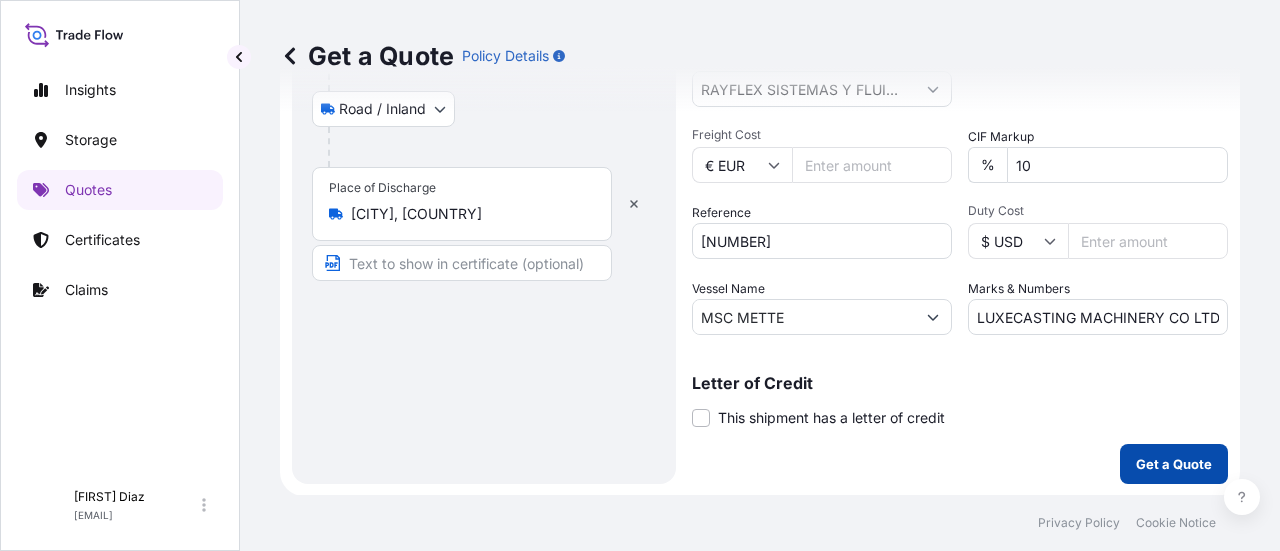 click on "Get a Quote" at bounding box center [1174, 464] 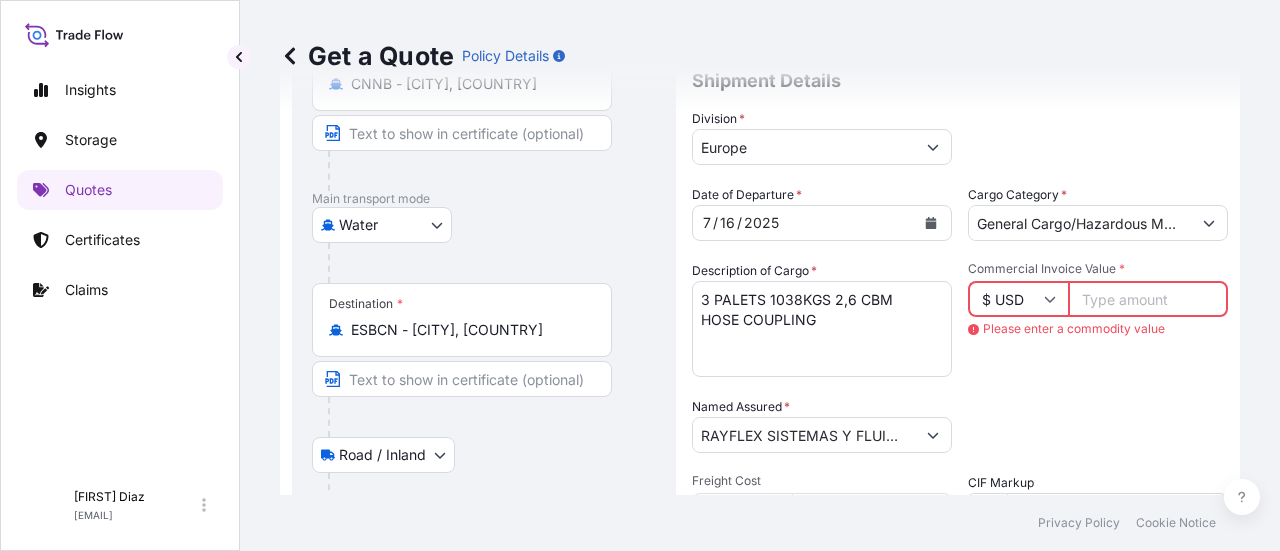 scroll, scrollTop: 232, scrollLeft: 0, axis: vertical 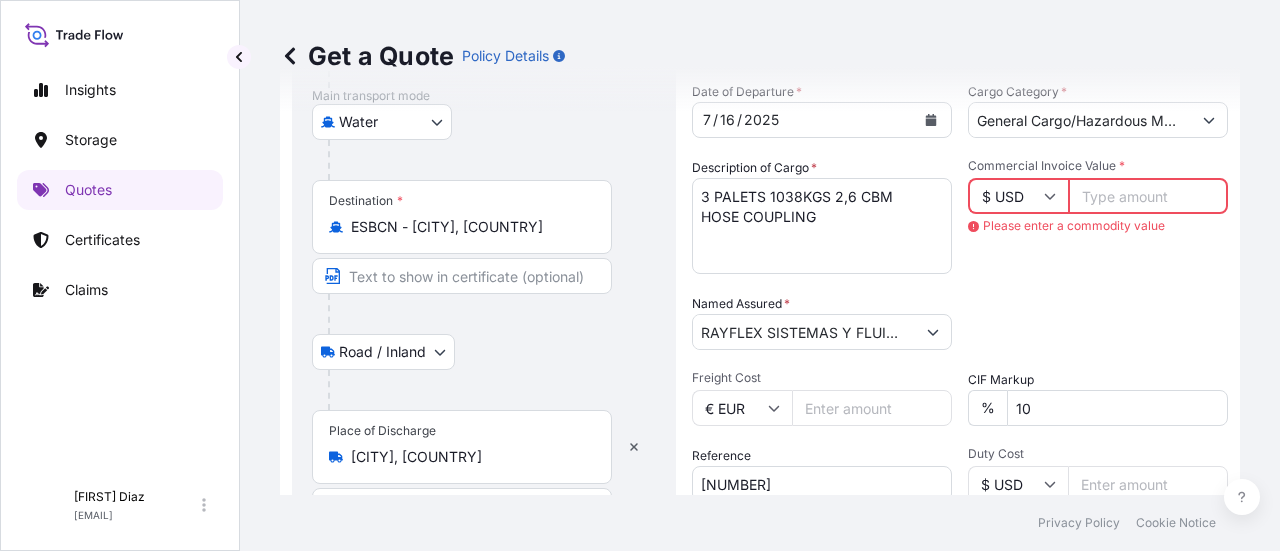 drag, startPoint x: 864, startPoint y: 407, endPoint x: 802, endPoint y: 418, distance: 62.968246 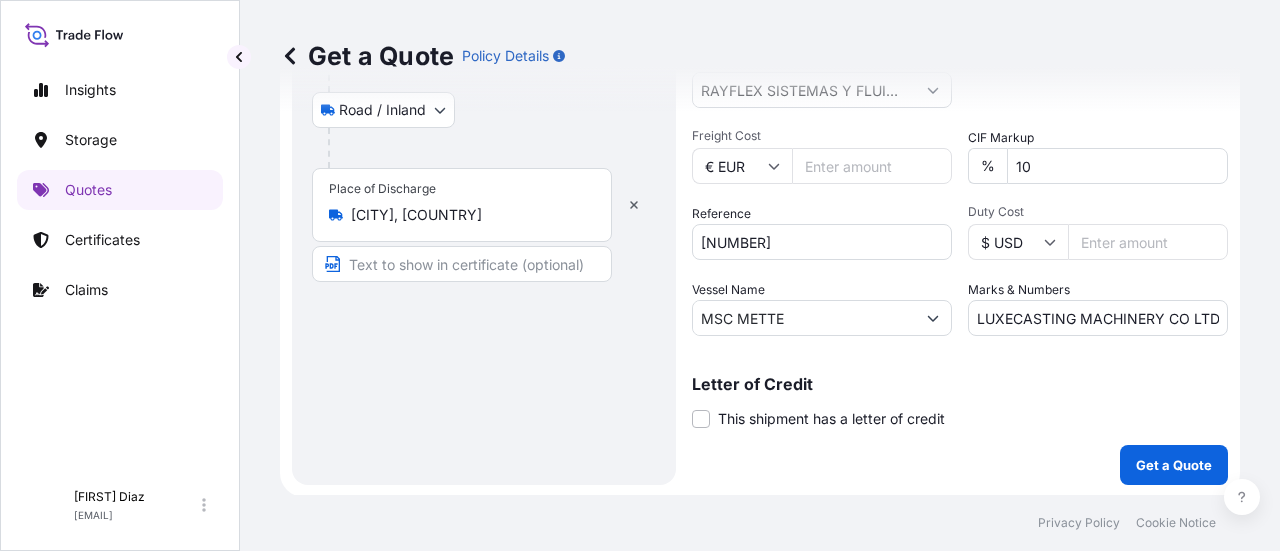 scroll, scrollTop: 577, scrollLeft: 0, axis: vertical 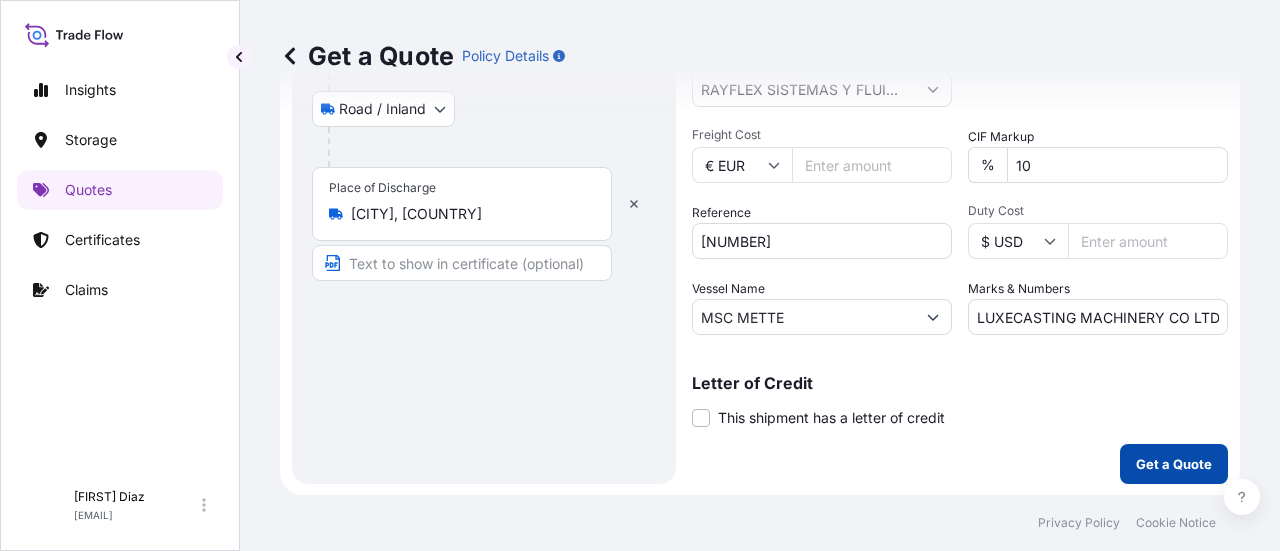 type on "[NUMBER]" 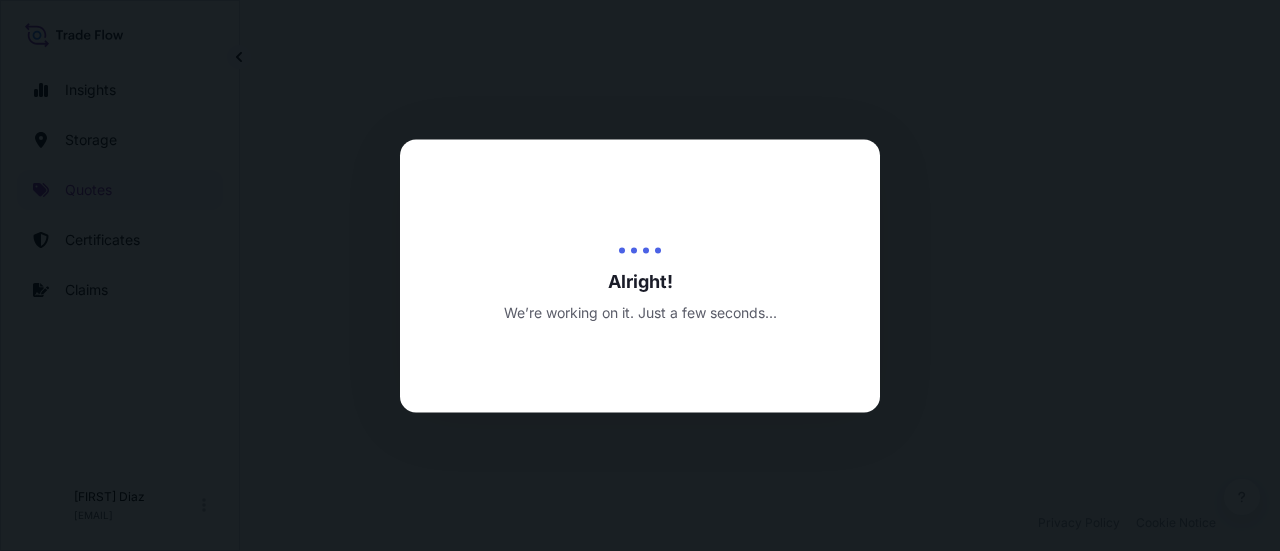 scroll, scrollTop: 0, scrollLeft: 0, axis: both 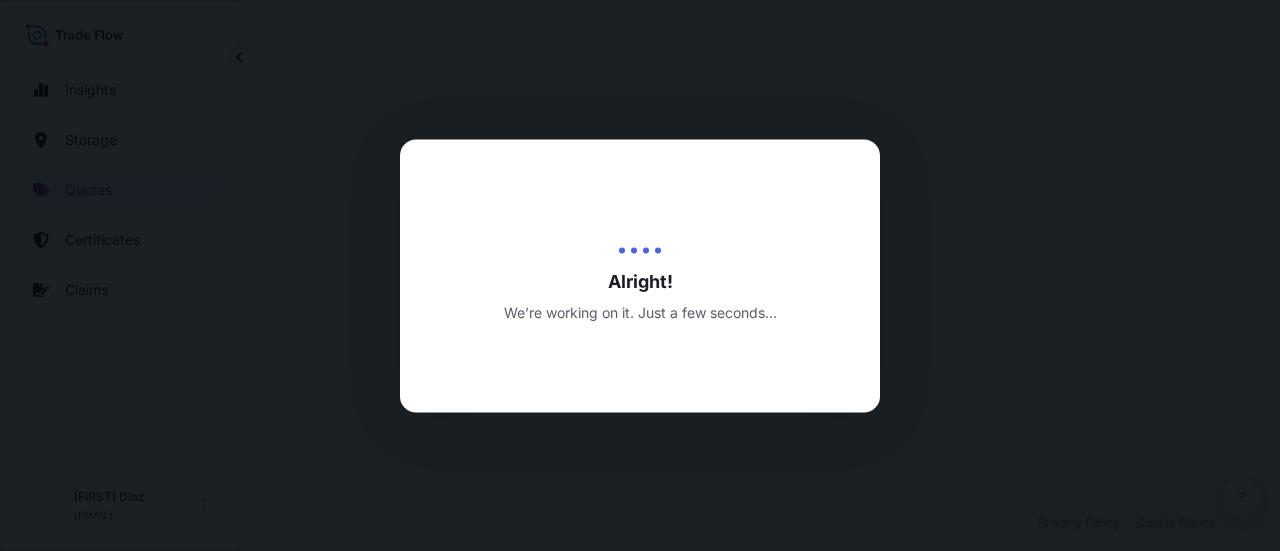 select on "Water" 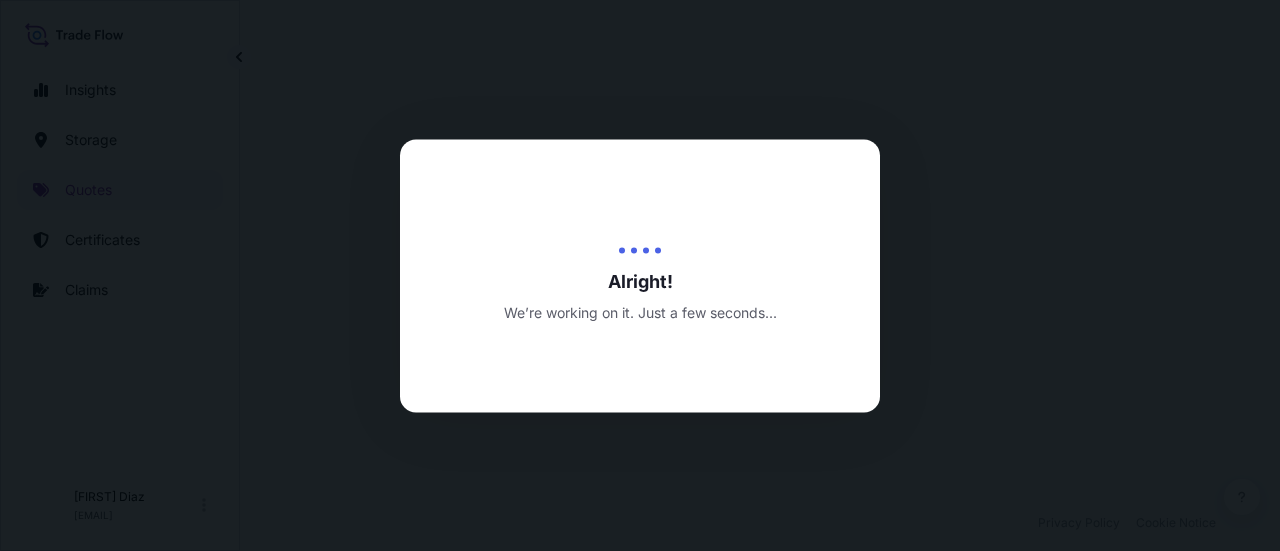 select on "Road / Inland" 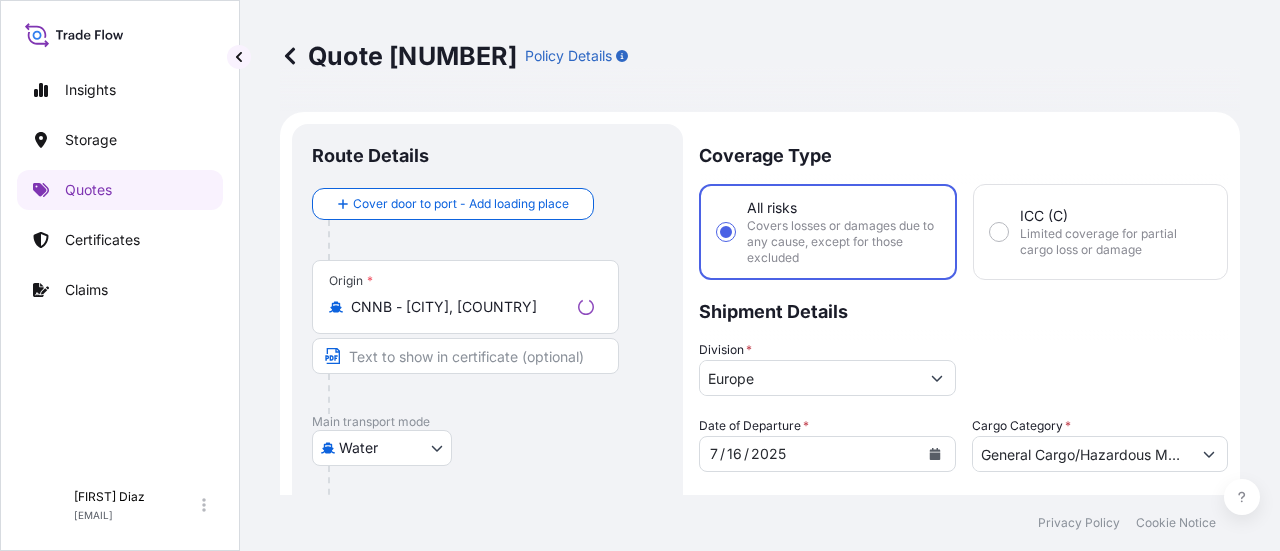 scroll, scrollTop: 992, scrollLeft: 0, axis: vertical 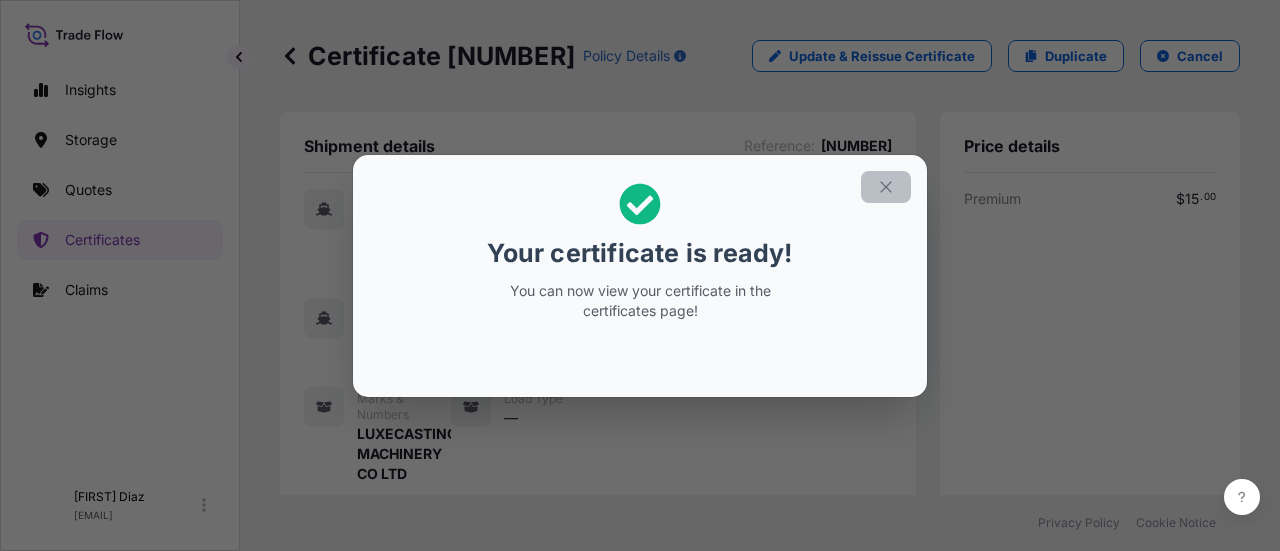 click 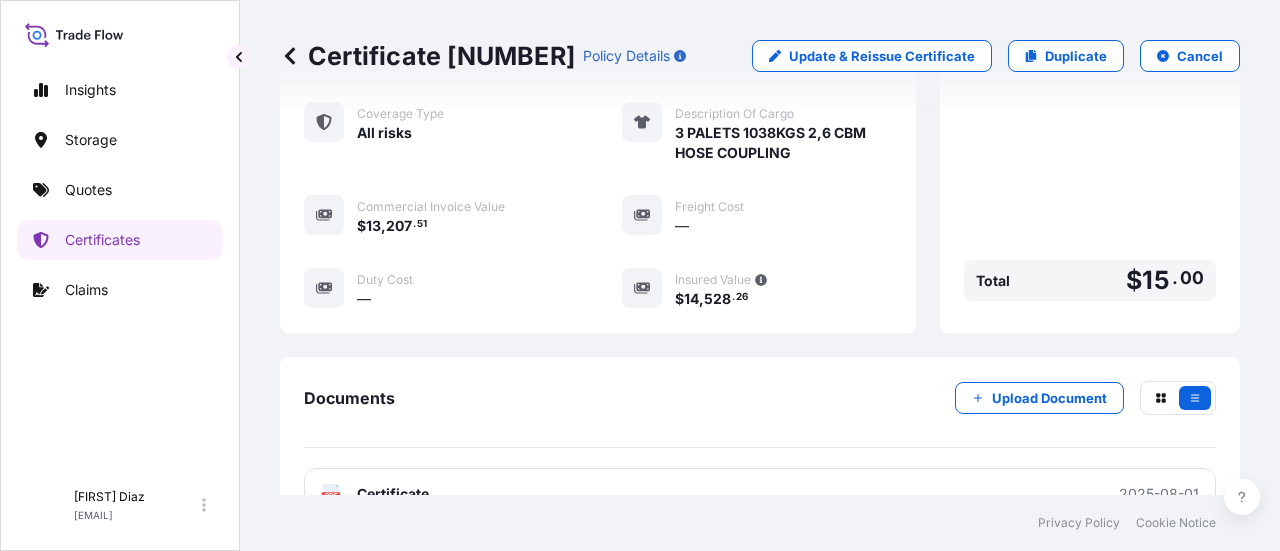 scroll, scrollTop: 601, scrollLeft: 0, axis: vertical 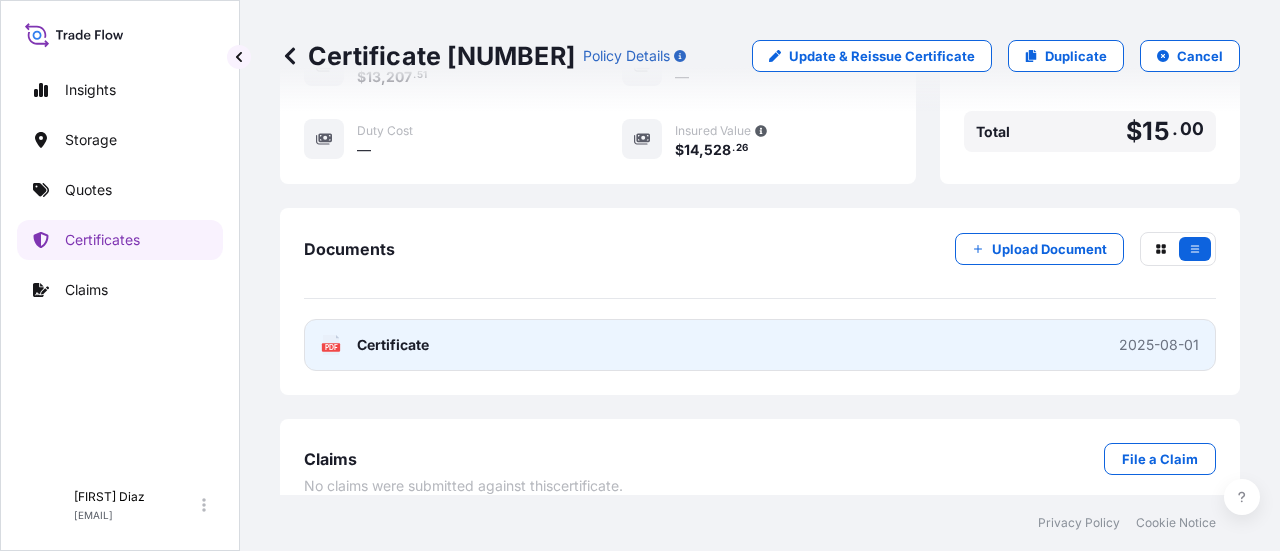 click 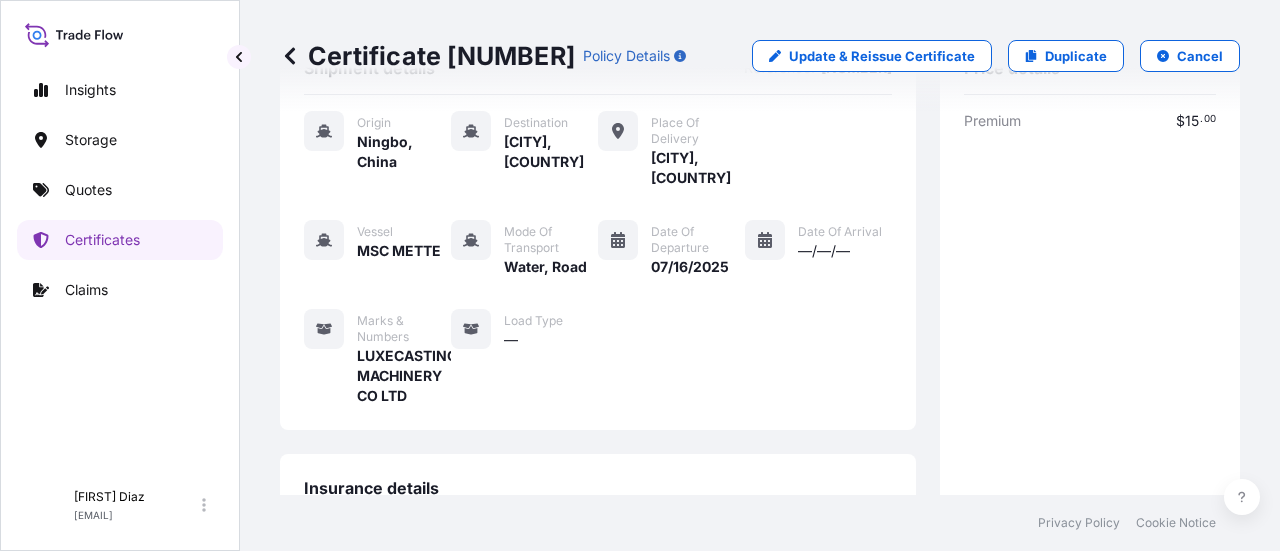 scroll, scrollTop: 0, scrollLeft: 0, axis: both 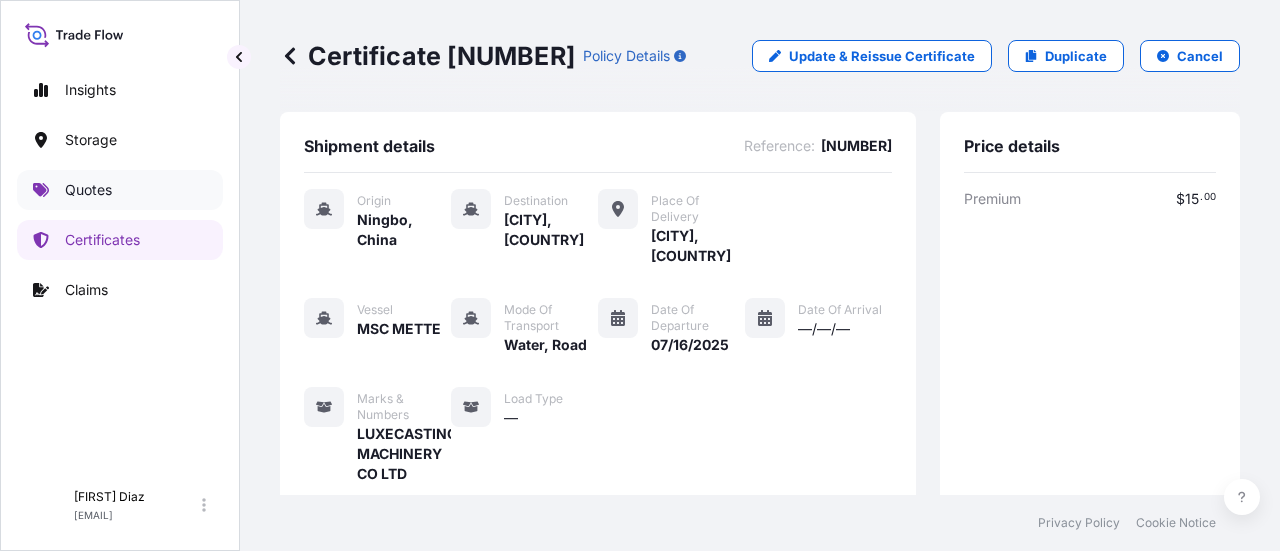 click on "Quotes" at bounding box center [88, 190] 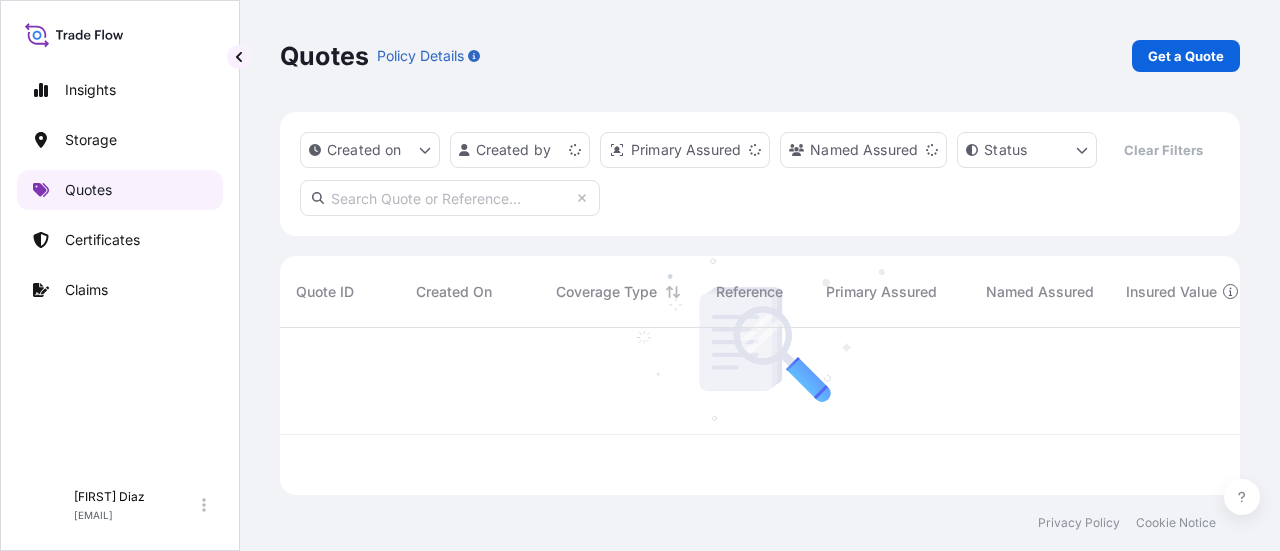 scroll, scrollTop: 16, scrollLeft: 16, axis: both 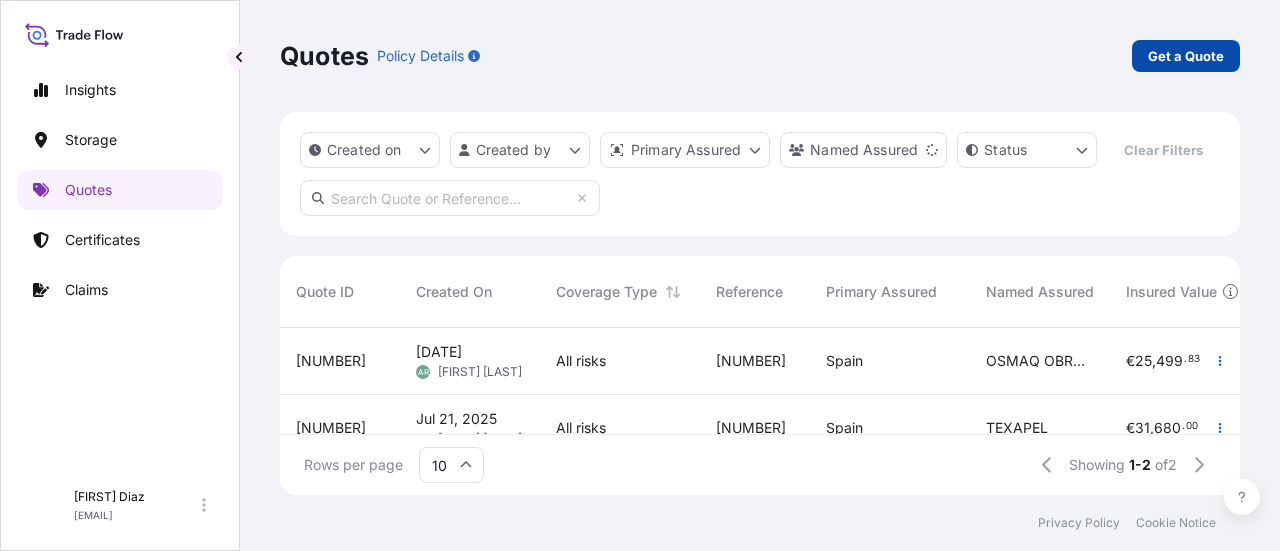 click on "Get a Quote" at bounding box center [1186, 56] 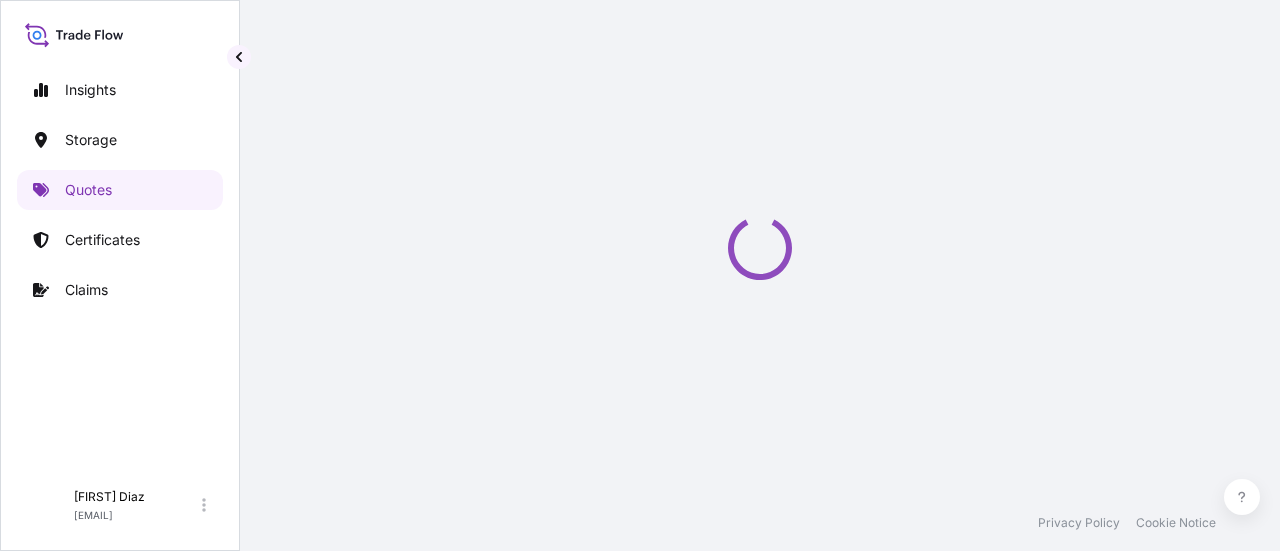 select on "Road / Inland" 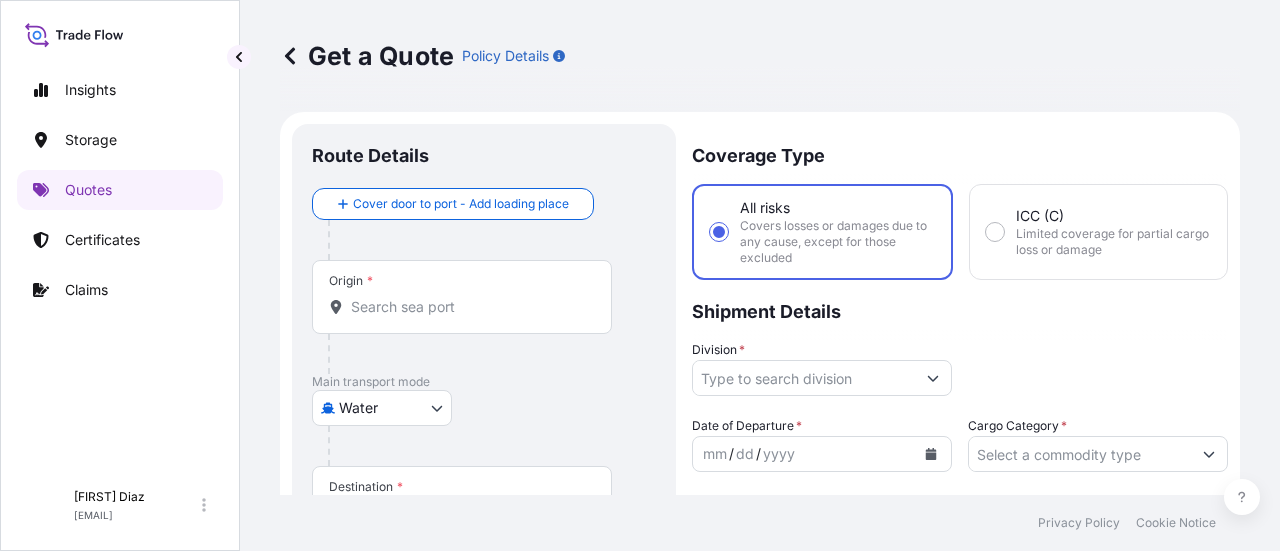 scroll, scrollTop: 32, scrollLeft: 0, axis: vertical 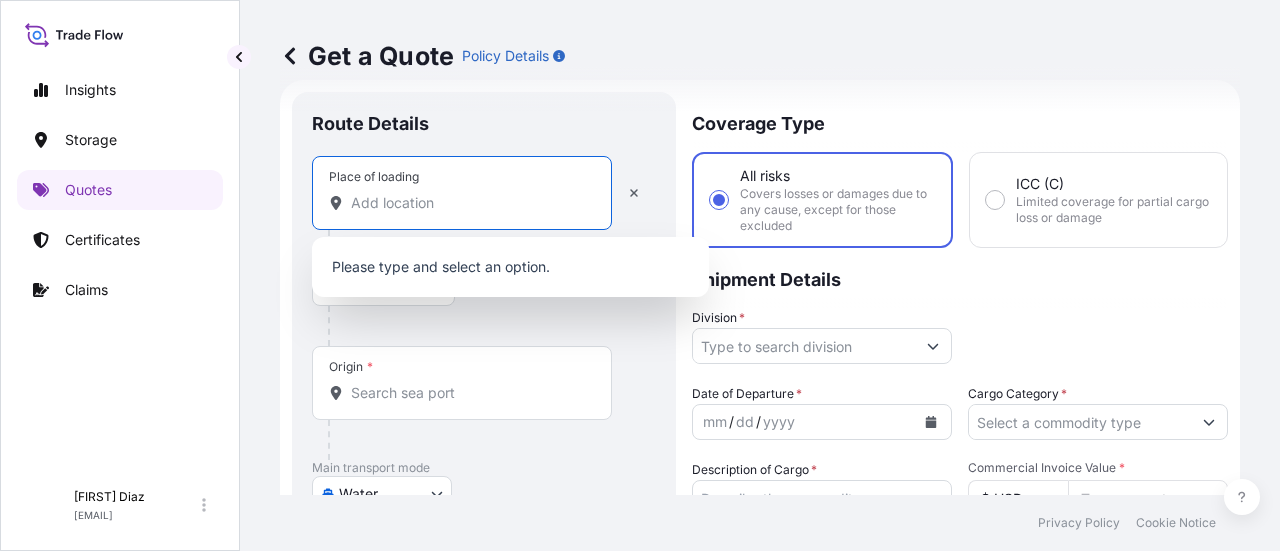 click on "Place of loading" at bounding box center (469, 203) 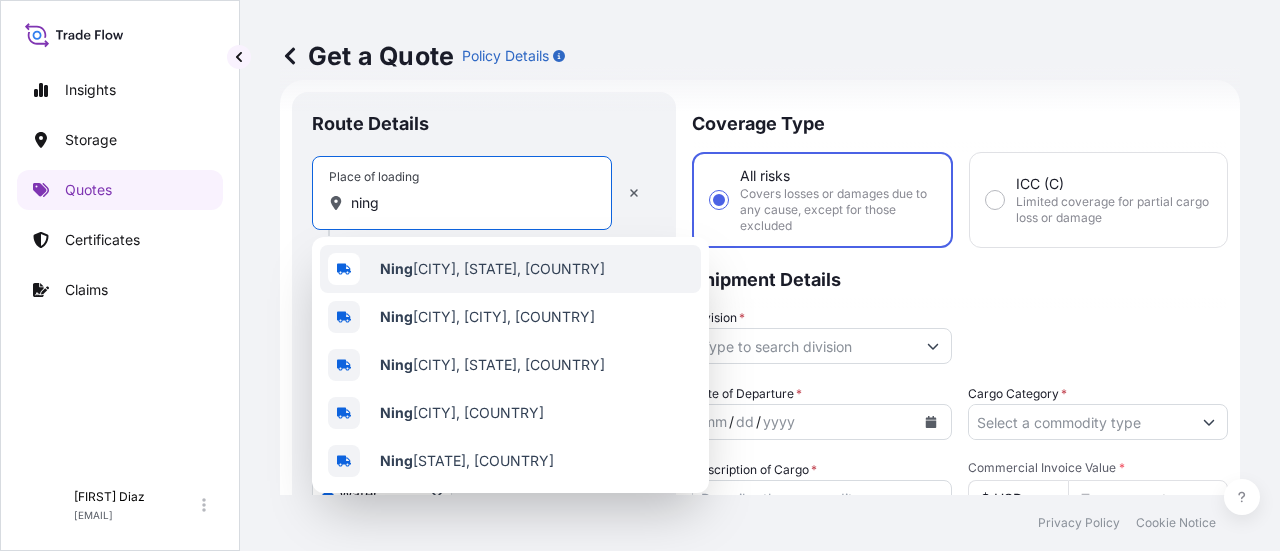 click on "[CITY], [STATE], [COUNTRY]" at bounding box center [492, 269] 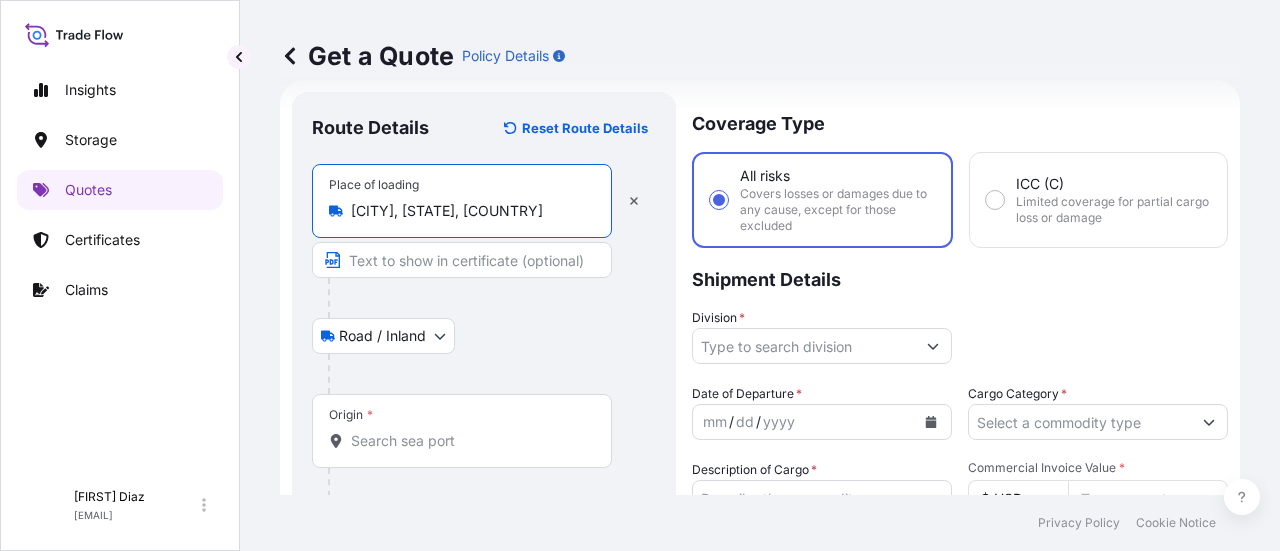 type on "[CITY], [STATE], [COUNTRY]" 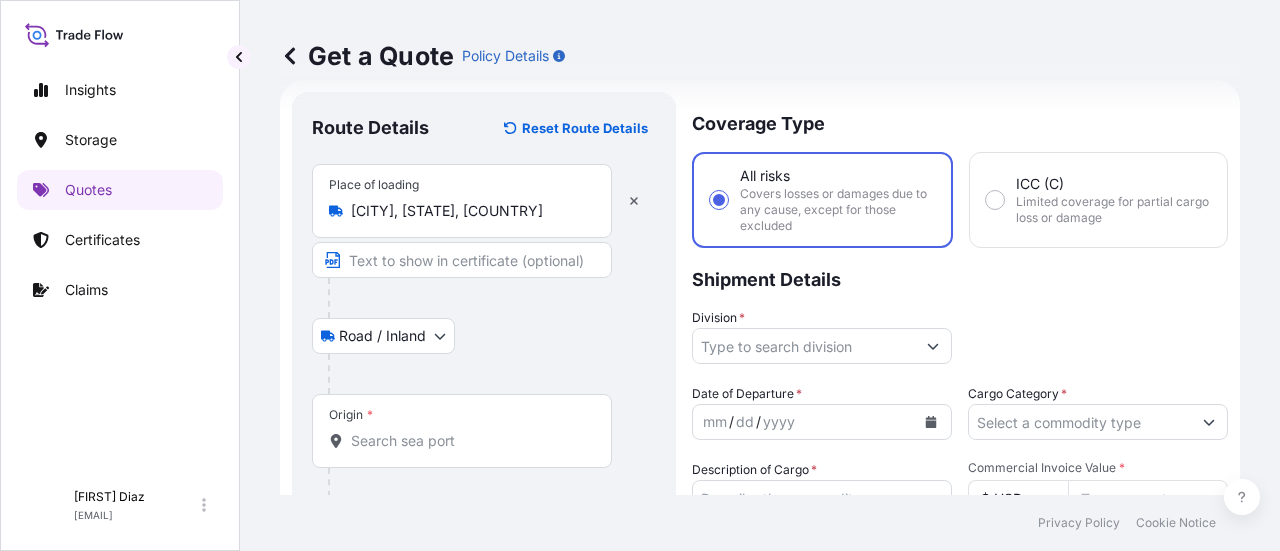 click on "Origin *" at bounding box center (462, 431) 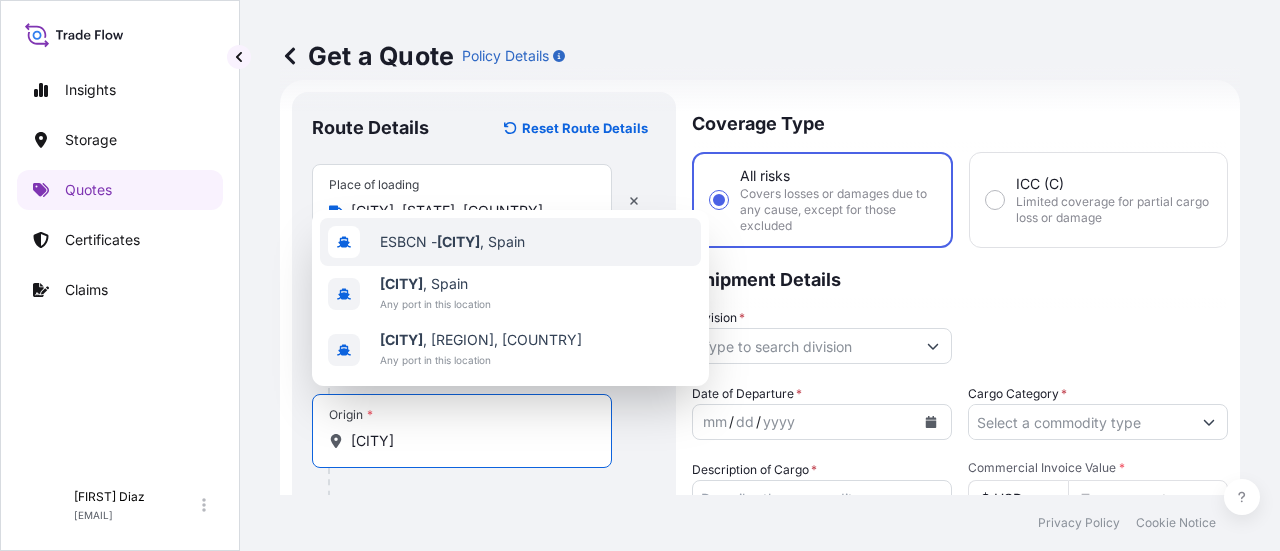 click on "ESBCN - [CITY], [COUNTRY]" at bounding box center (452, 242) 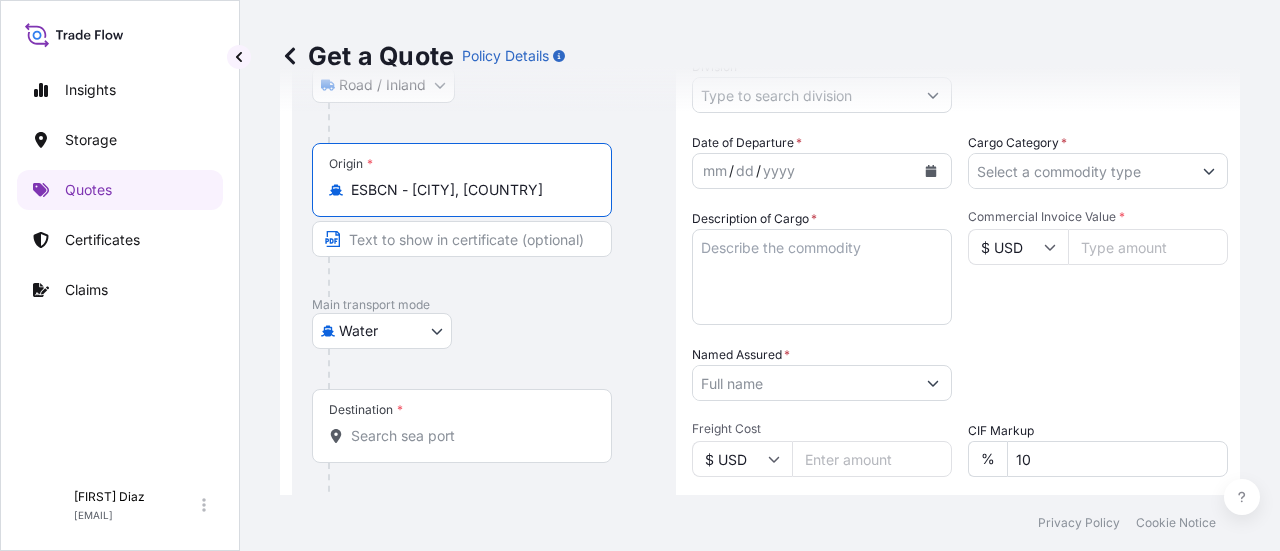 scroll, scrollTop: 286, scrollLeft: 0, axis: vertical 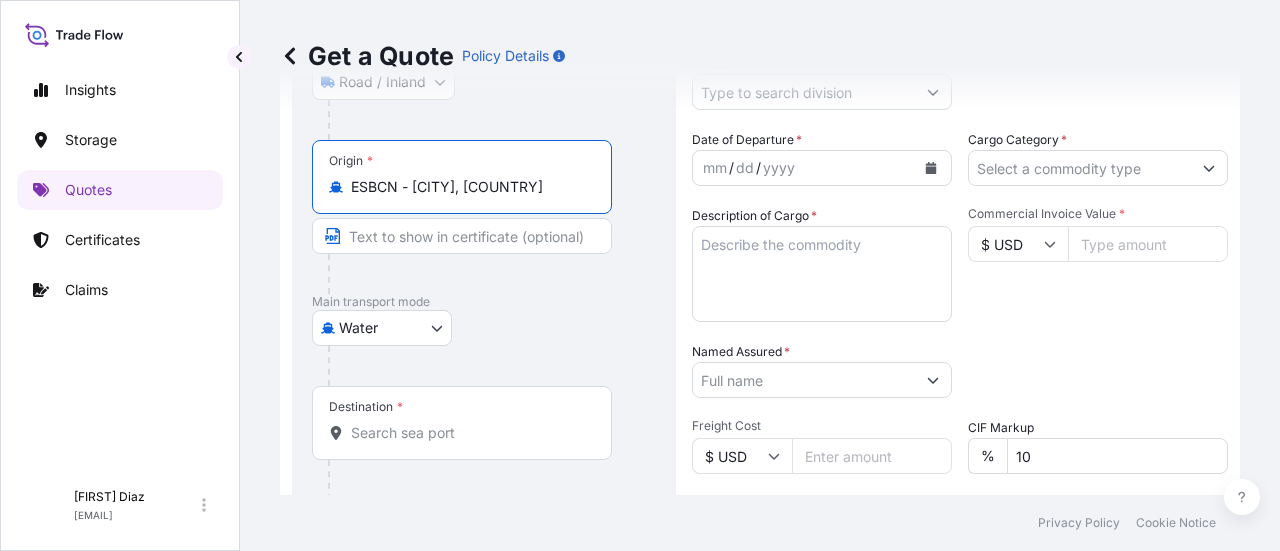 type on "ESBCN - [CITY], [COUNTRY]" 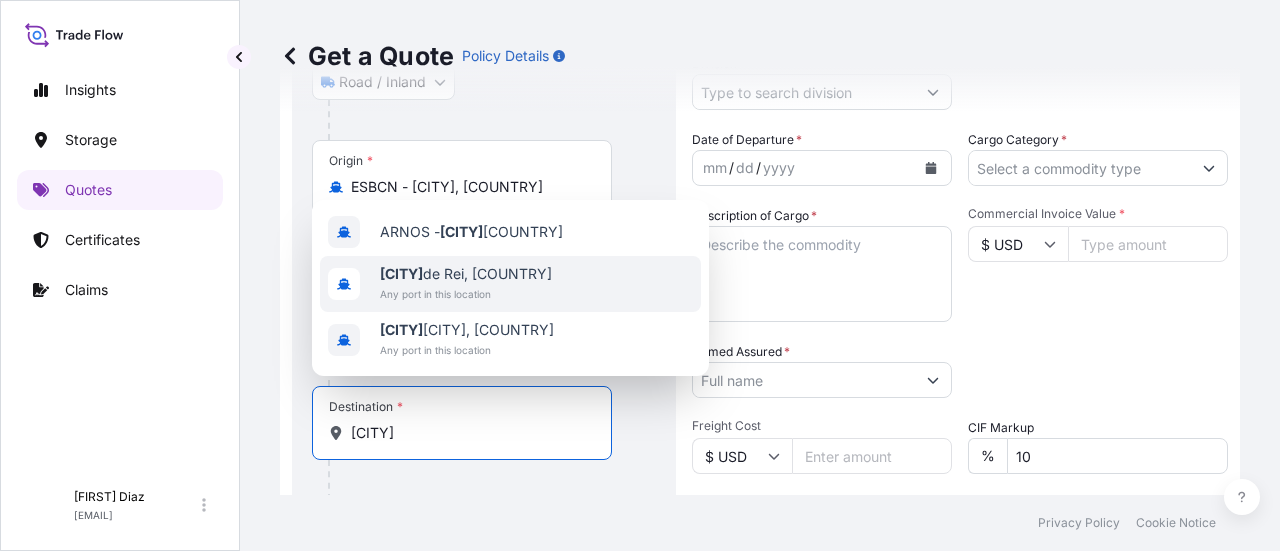 click on "Any port in this location" at bounding box center (466, 294) 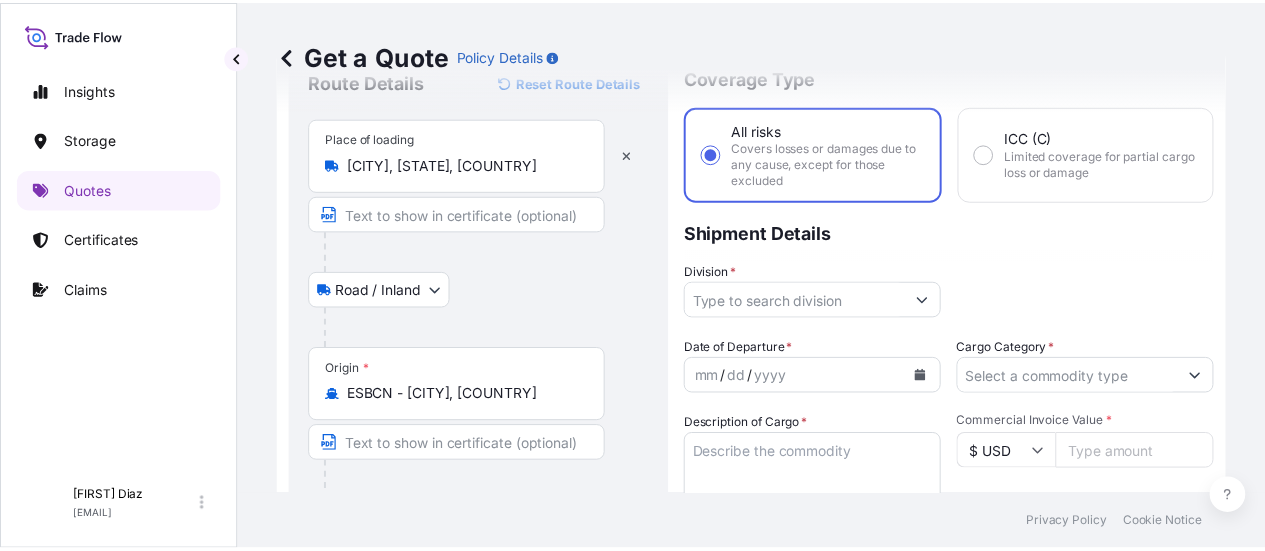 scroll, scrollTop: 18, scrollLeft: 0, axis: vertical 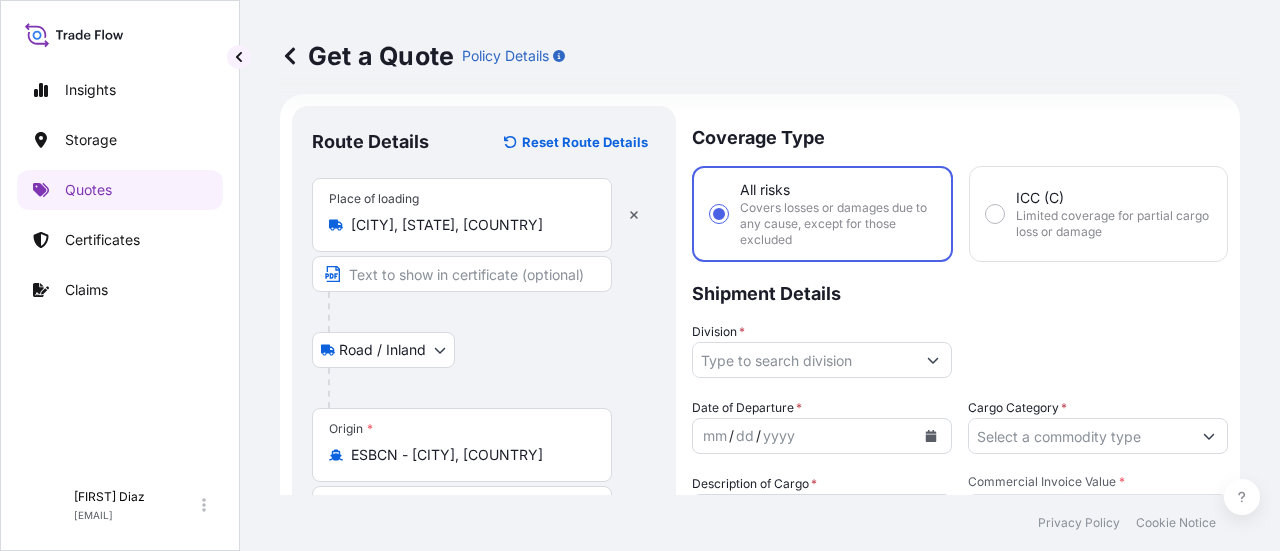 type on "[CITY], [COUNTRY]" 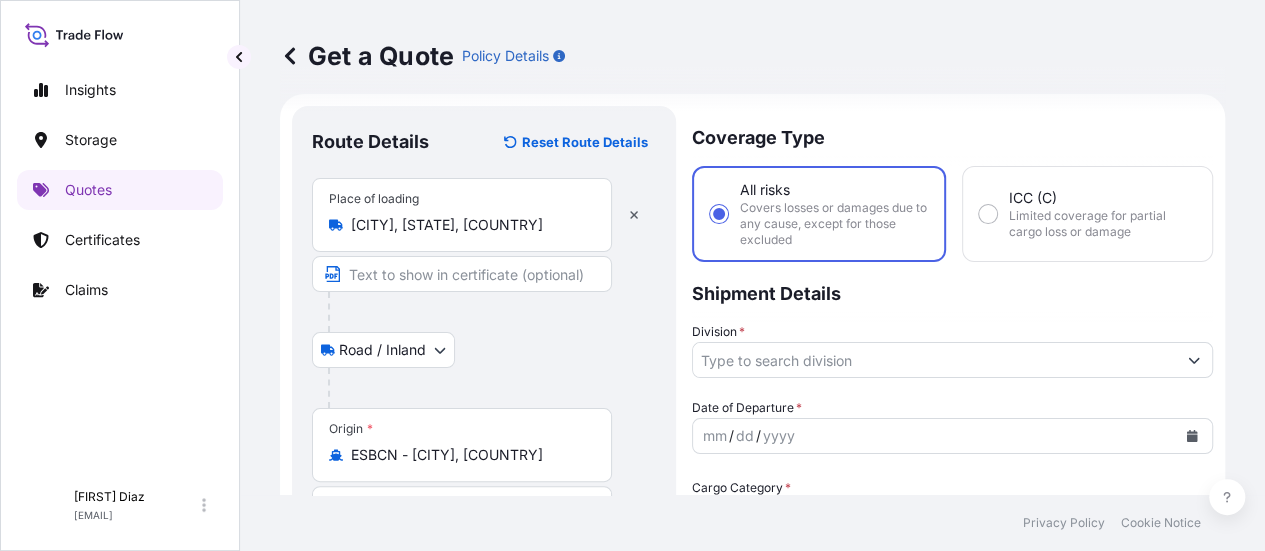 click on "Division *" at bounding box center [934, 360] 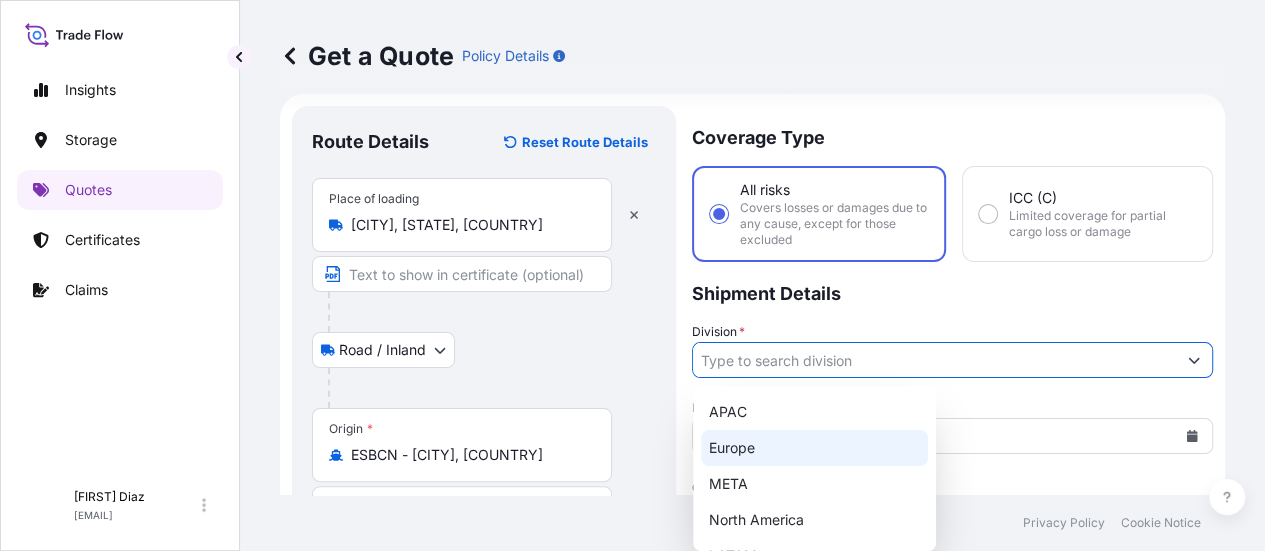 click on "Europe" at bounding box center [814, 448] 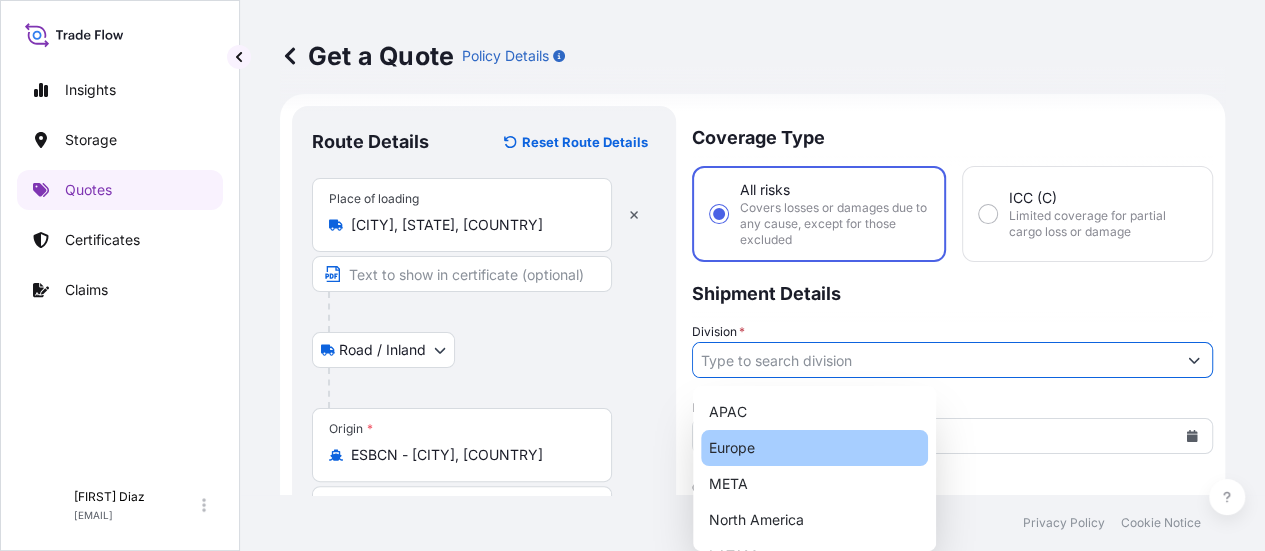type on "Europe" 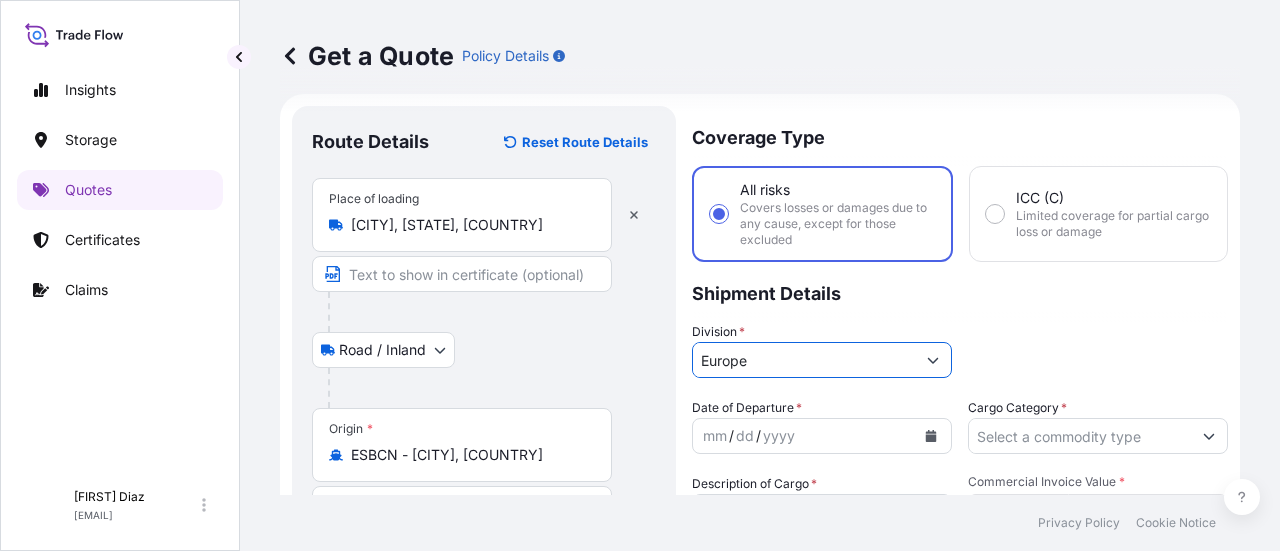 click 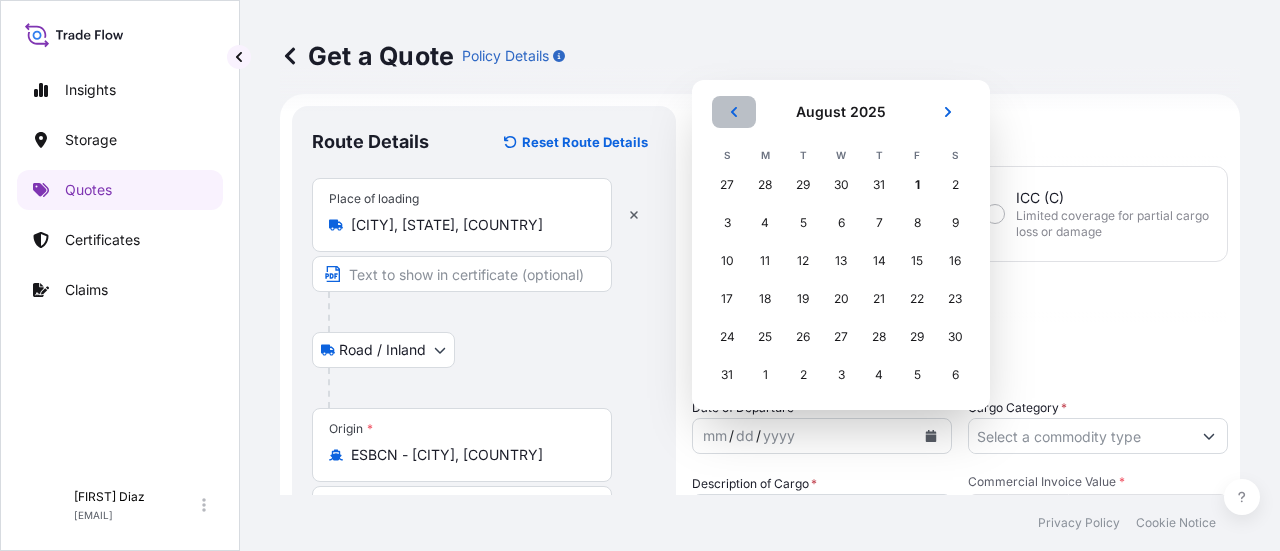 click 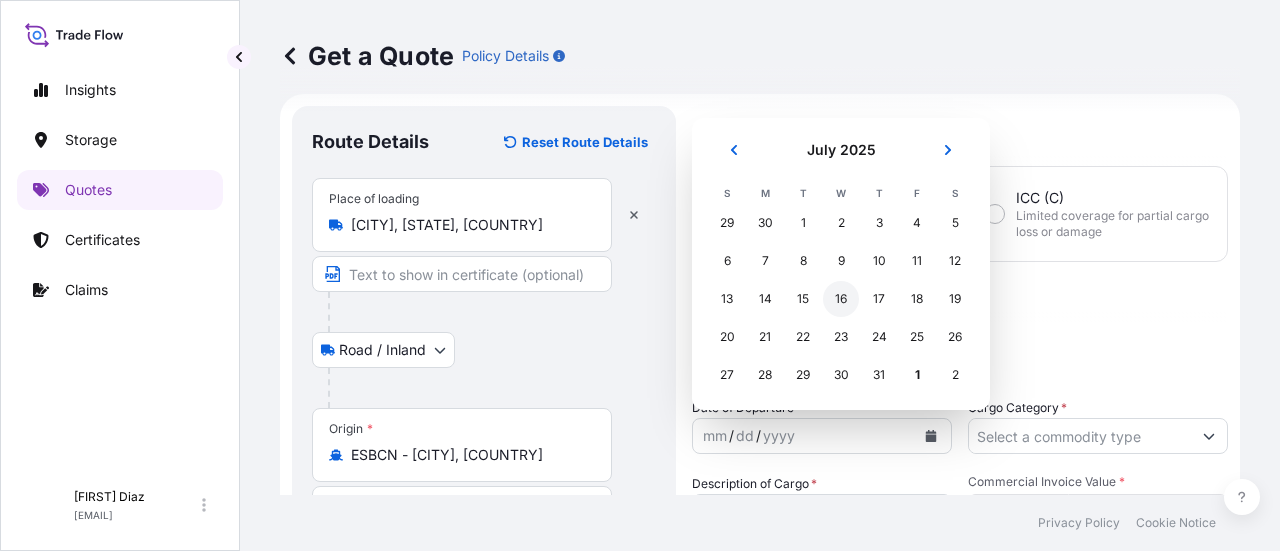 click on "16" at bounding box center (841, 299) 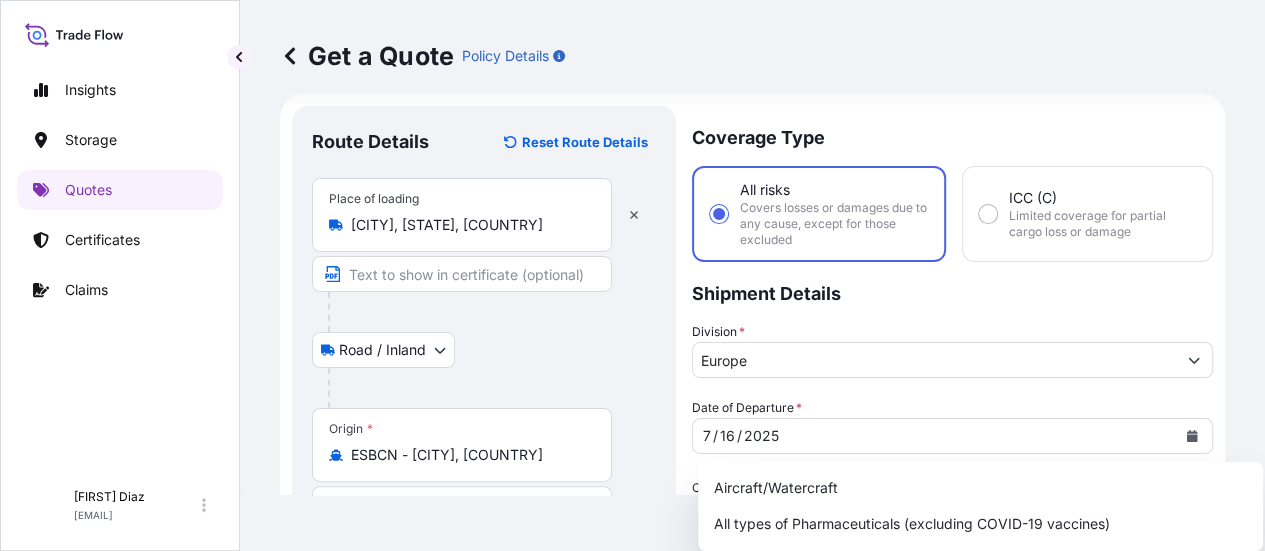 click on "Cargo Category *" at bounding box center (934, 516) 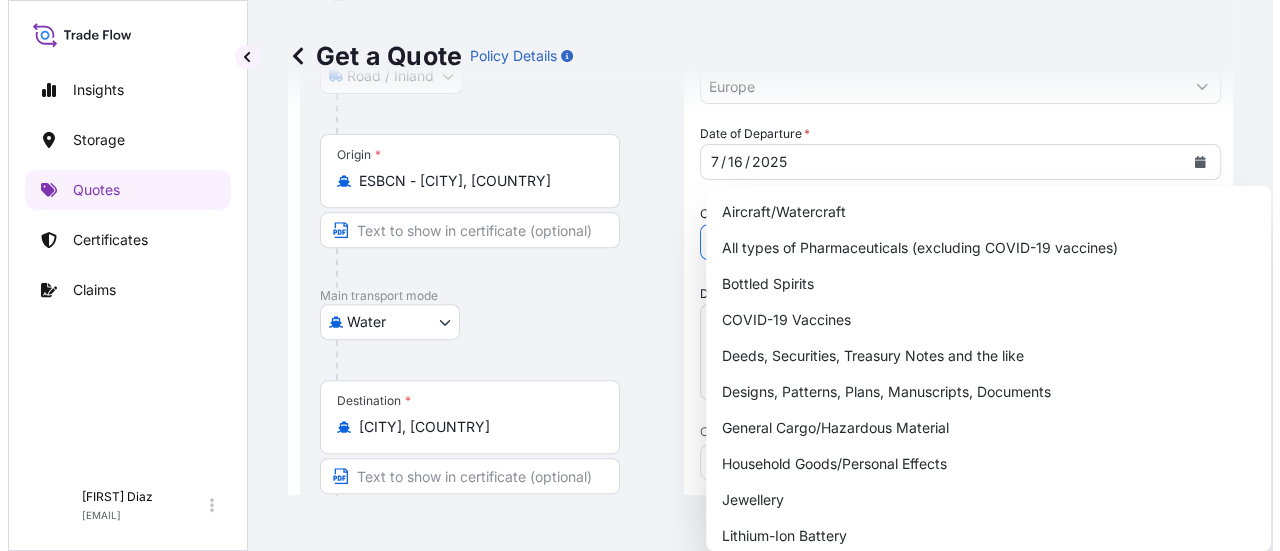 scroll, scrollTop: 294, scrollLeft: 0, axis: vertical 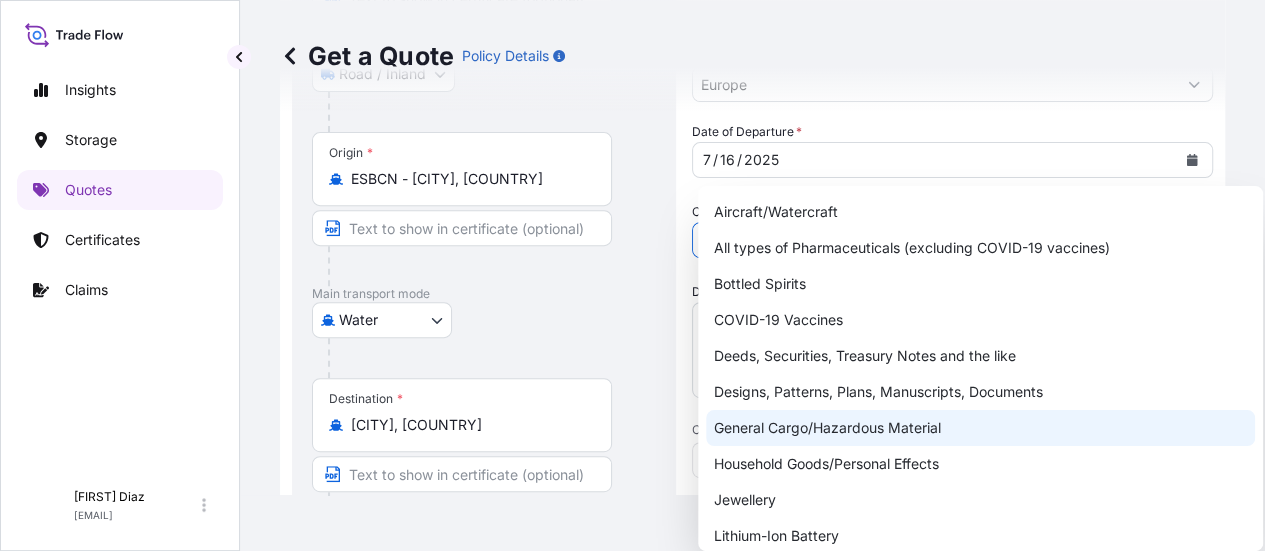 click on "General Cargo/Hazardous Material" at bounding box center (980, 428) 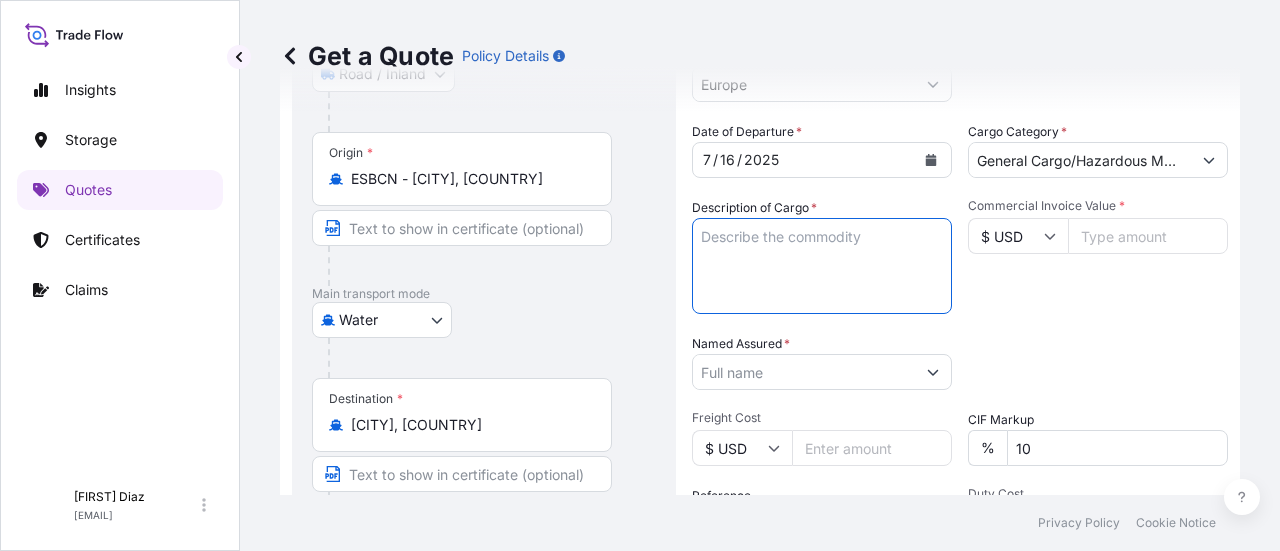 click on "Description of Cargo *" at bounding box center (822, 266) 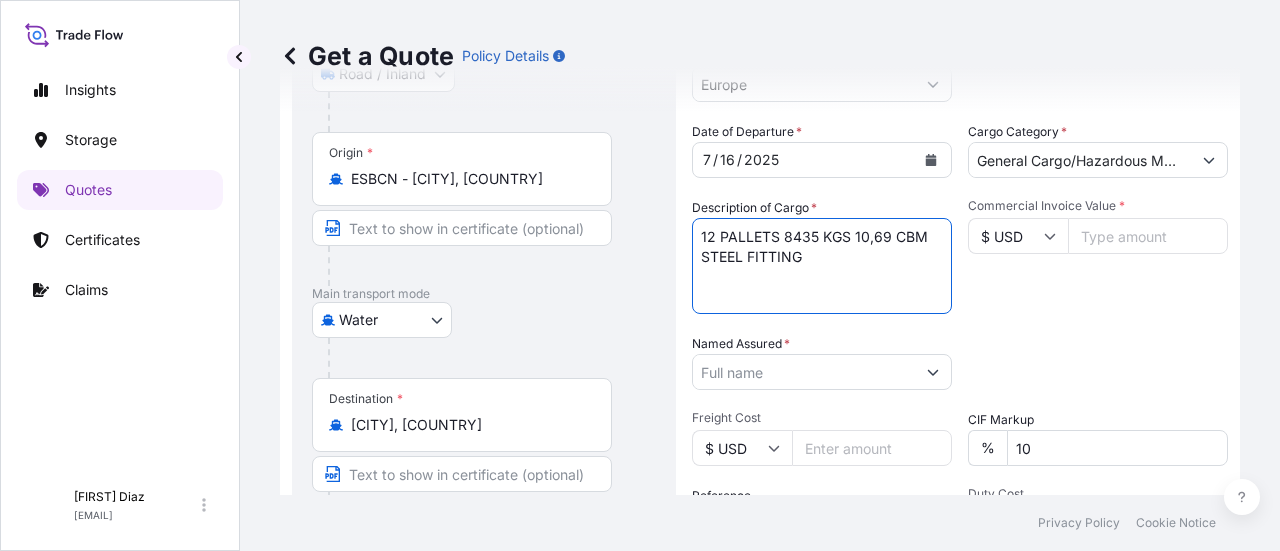 type on "12 PALLETS 8435 KGS 10,69 CBM
STEEL FITTING" 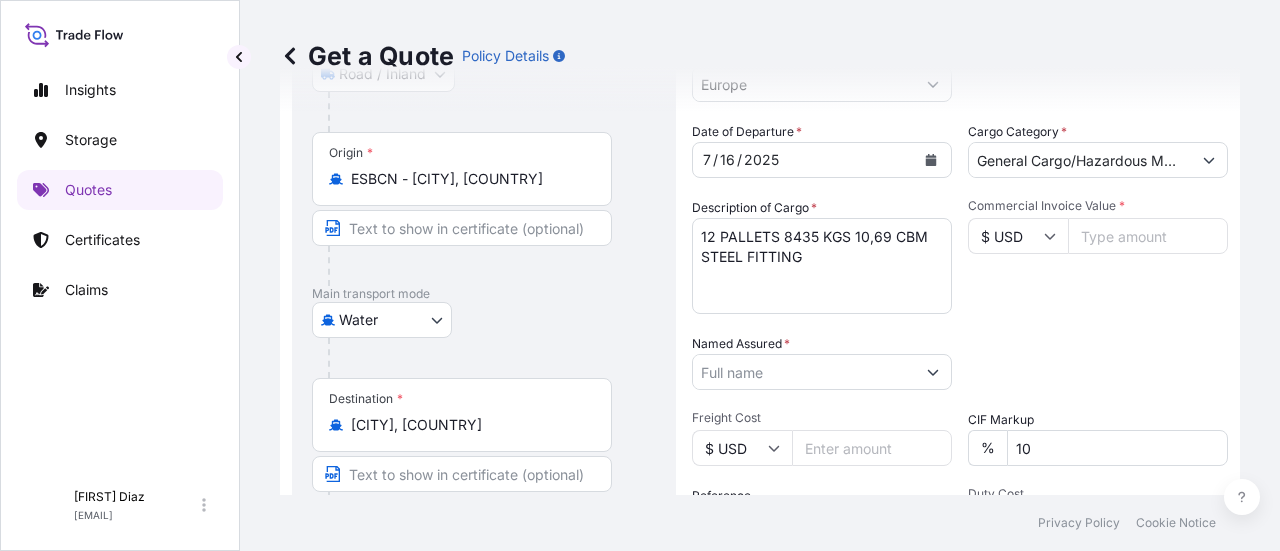 click on "Commercial Invoice Value   *" at bounding box center [1148, 236] 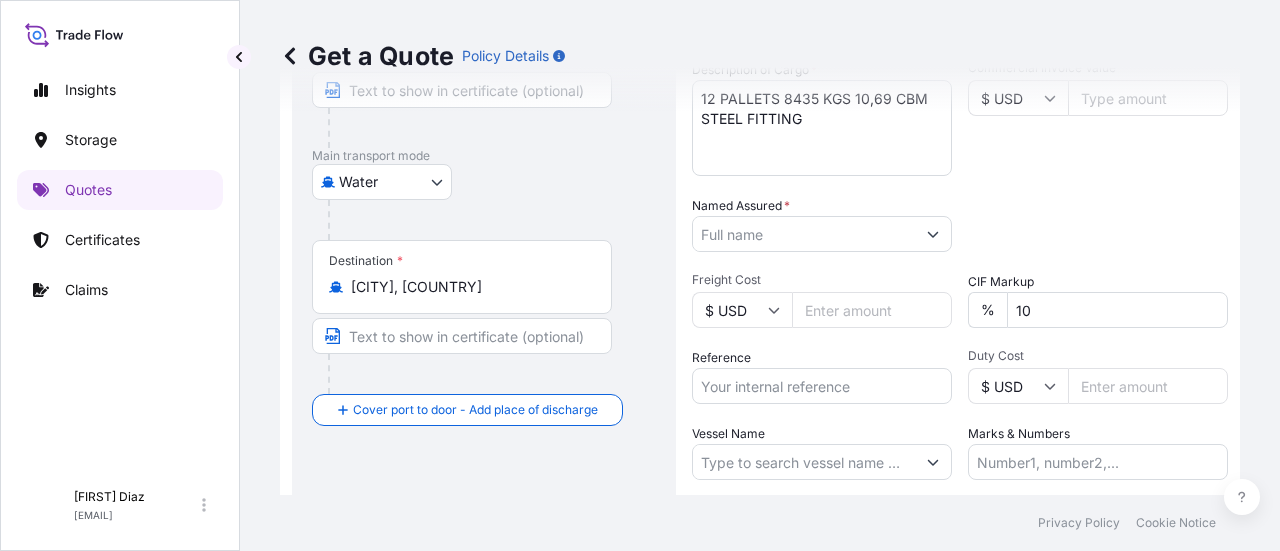 scroll, scrollTop: 433, scrollLeft: 0, axis: vertical 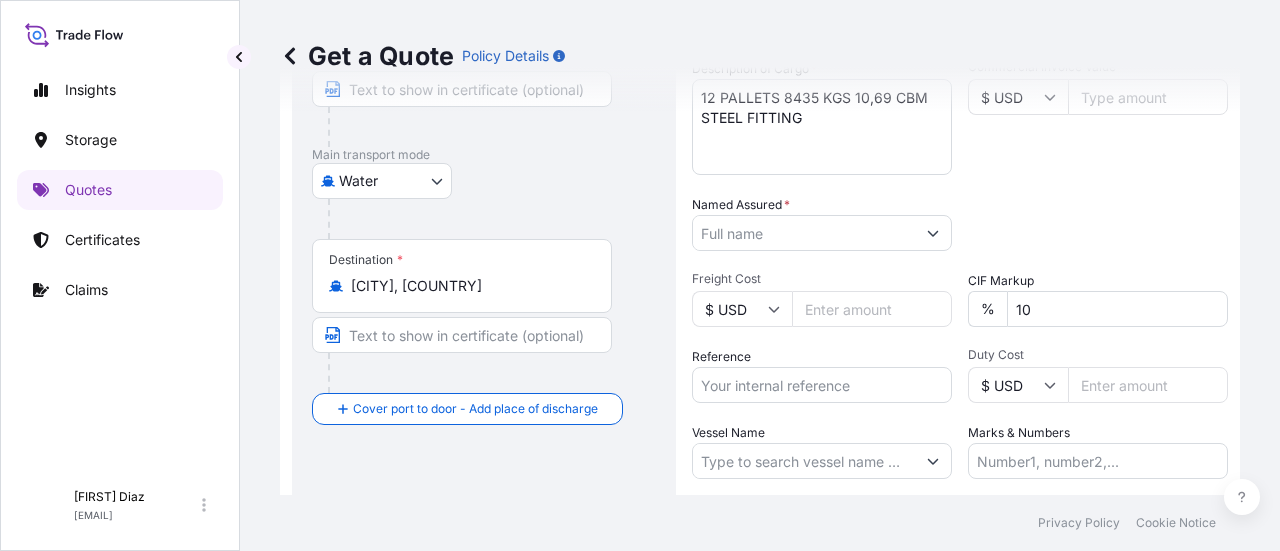 type on "[NUMBER]" 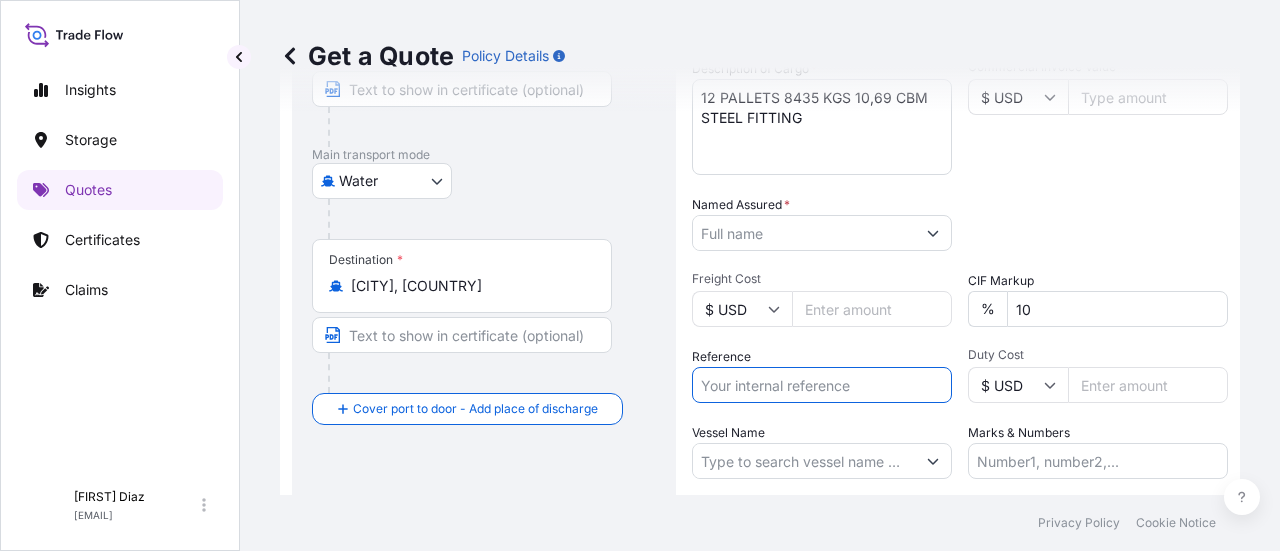 click on "Reference" at bounding box center [822, 385] 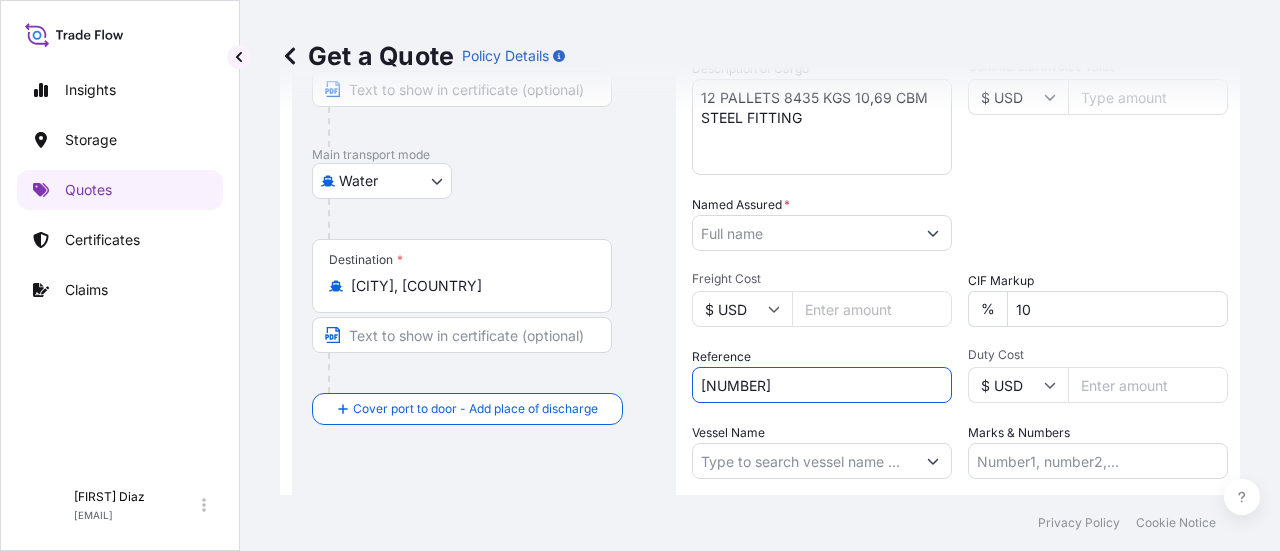 type on "[NUMBER]" 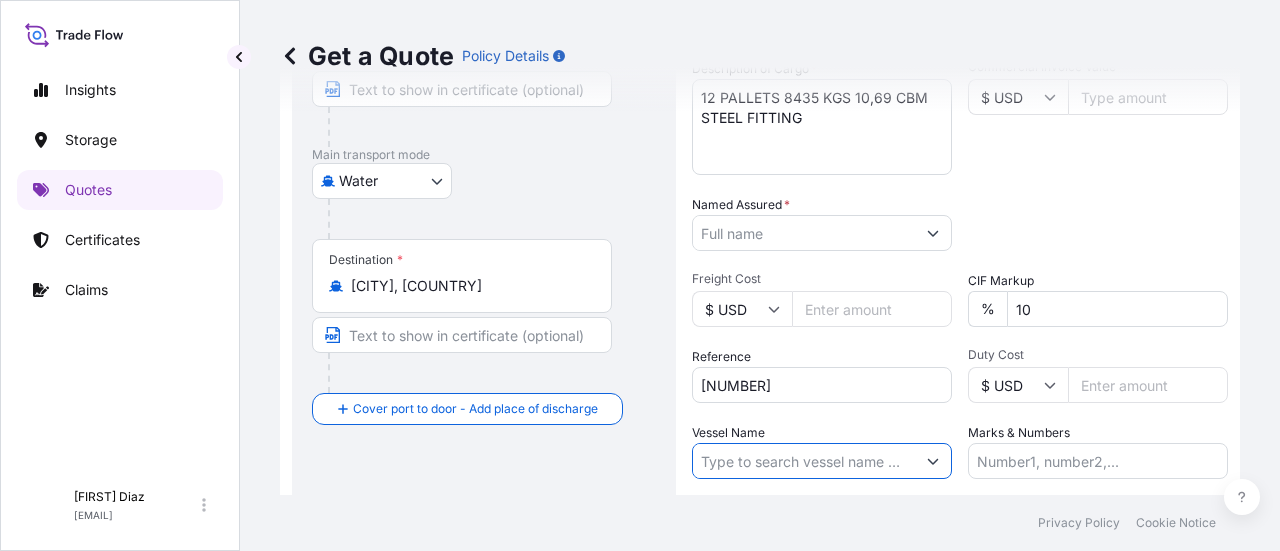 click on "Vessel Name" at bounding box center [804, 461] 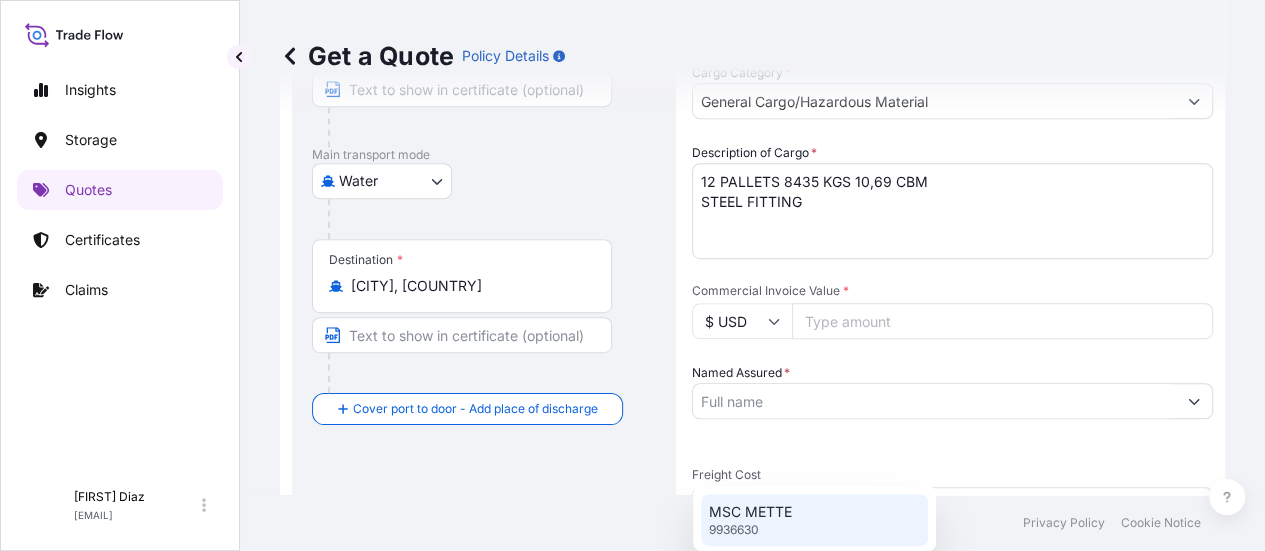 click on "9936630" at bounding box center [734, 530] 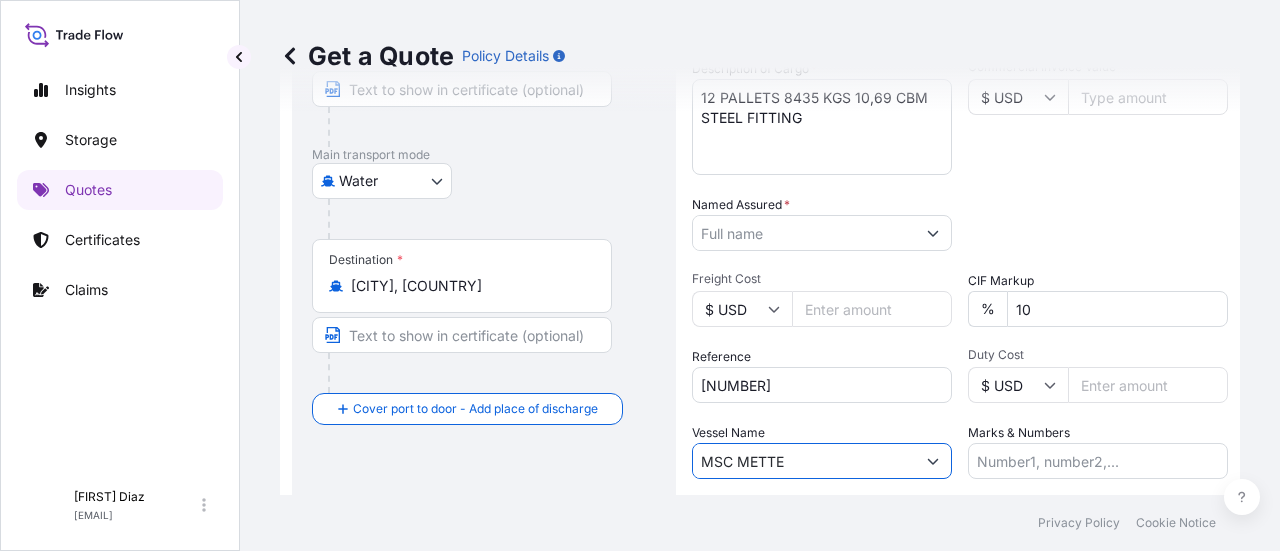 type on "MSC METTE" 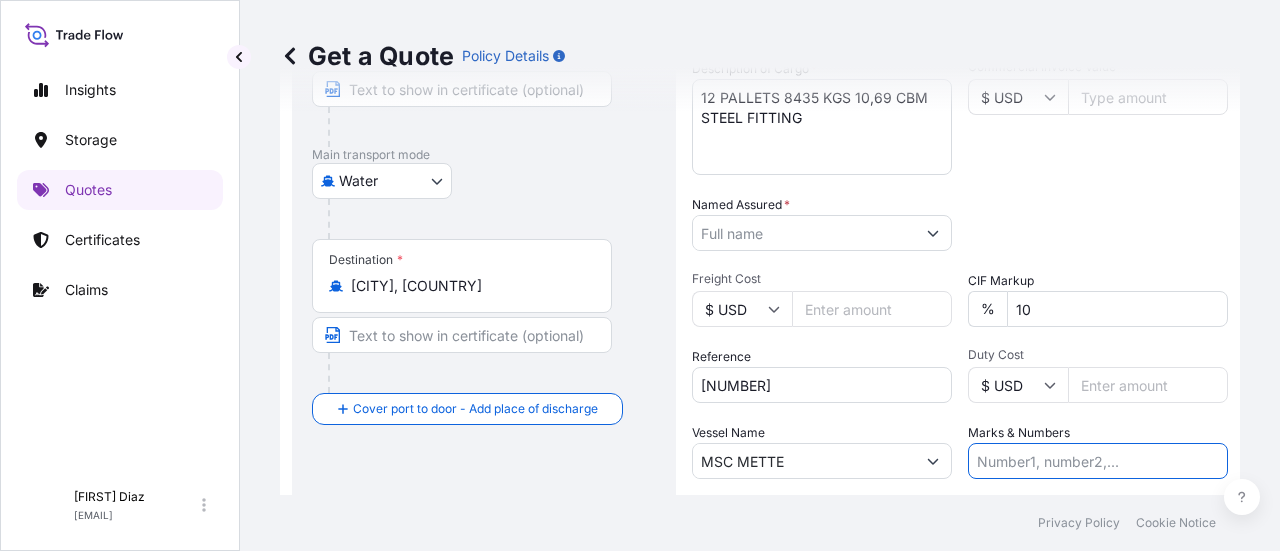 type on "N" 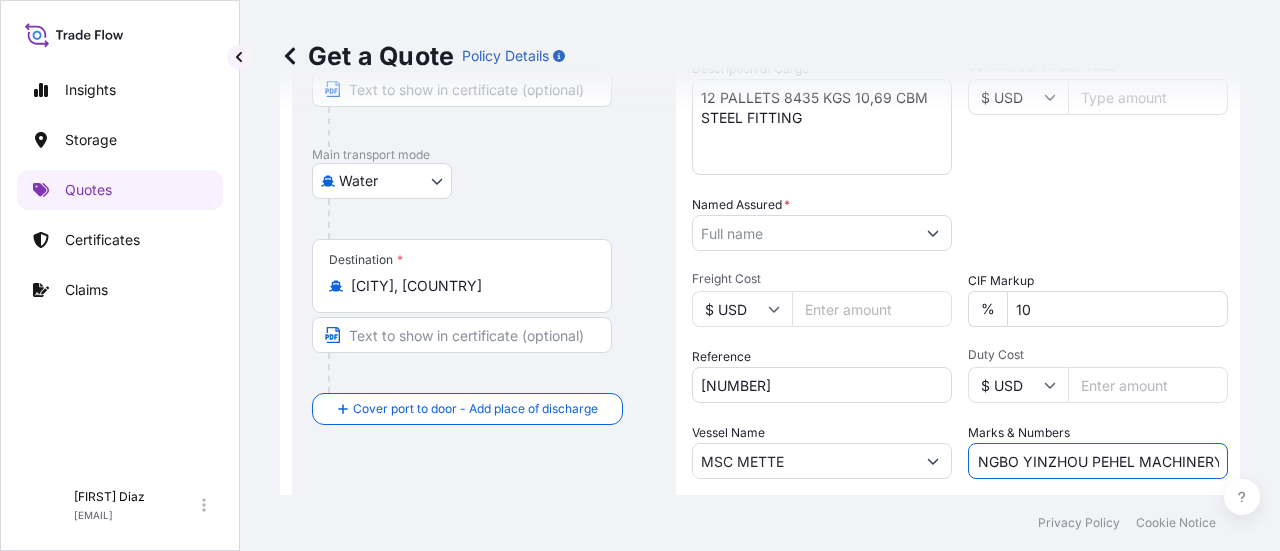 scroll, scrollTop: 0, scrollLeft: 23, axis: horizontal 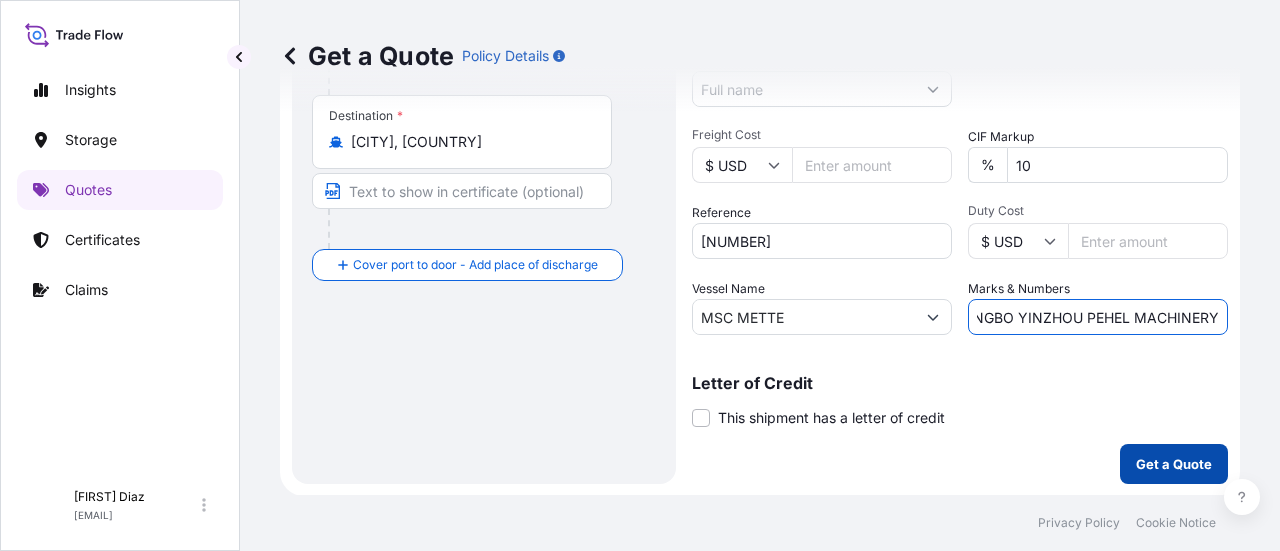 type on "NINGBO YINZHOU PEHEL MACHINERY" 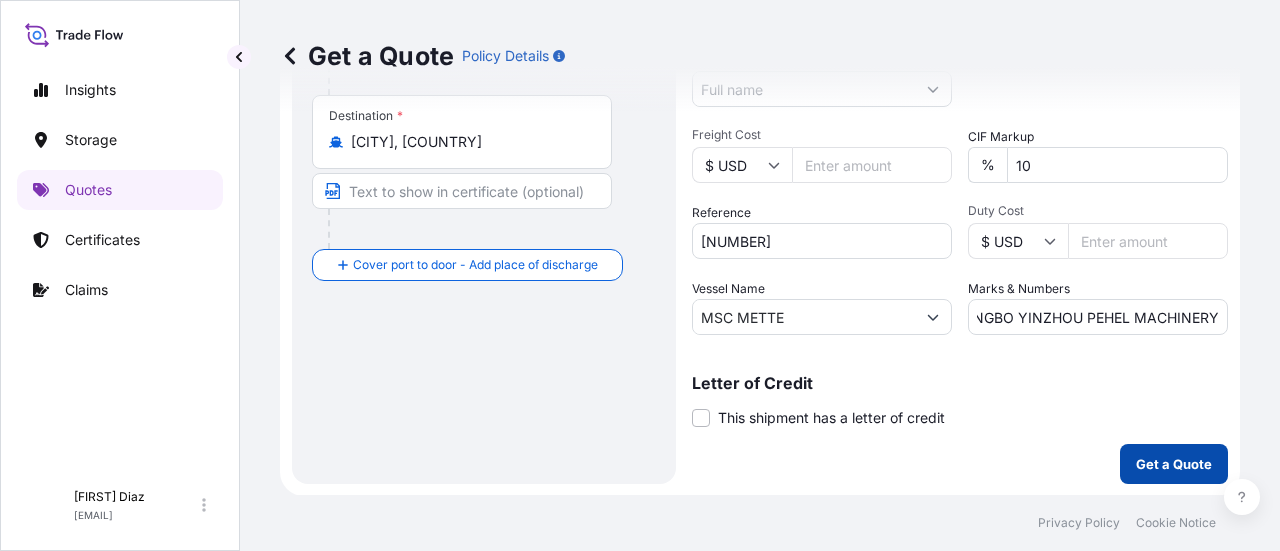scroll, scrollTop: 0, scrollLeft: 0, axis: both 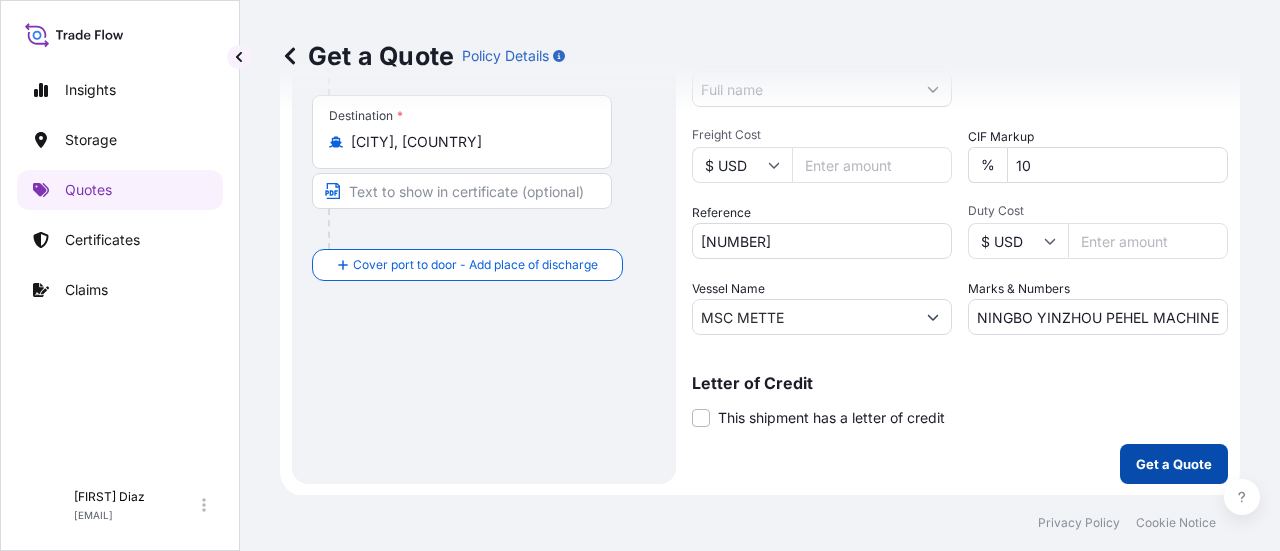 click on "Get a Quote" at bounding box center (1174, 464) 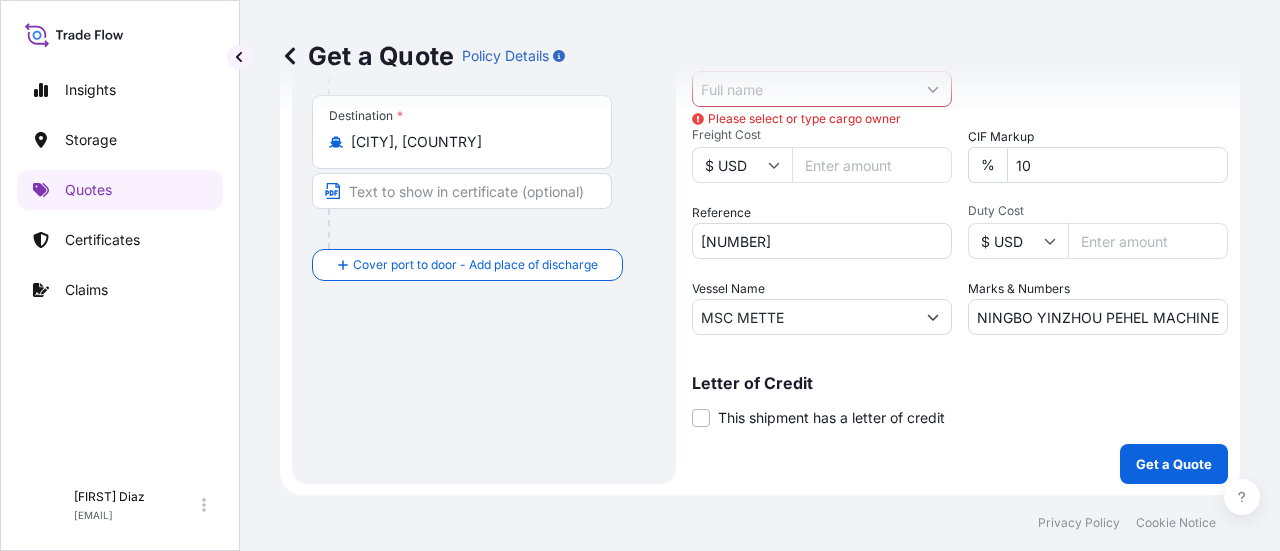 click on "Get a Quote Policy Details" at bounding box center (760, 56) 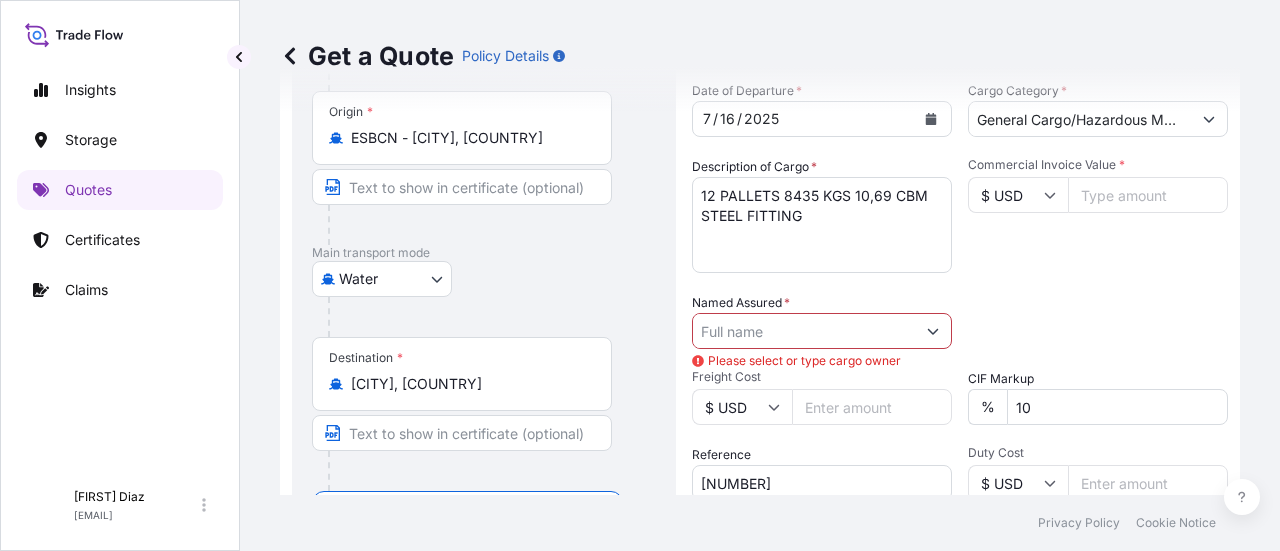 scroll, scrollTop: 334, scrollLeft: 0, axis: vertical 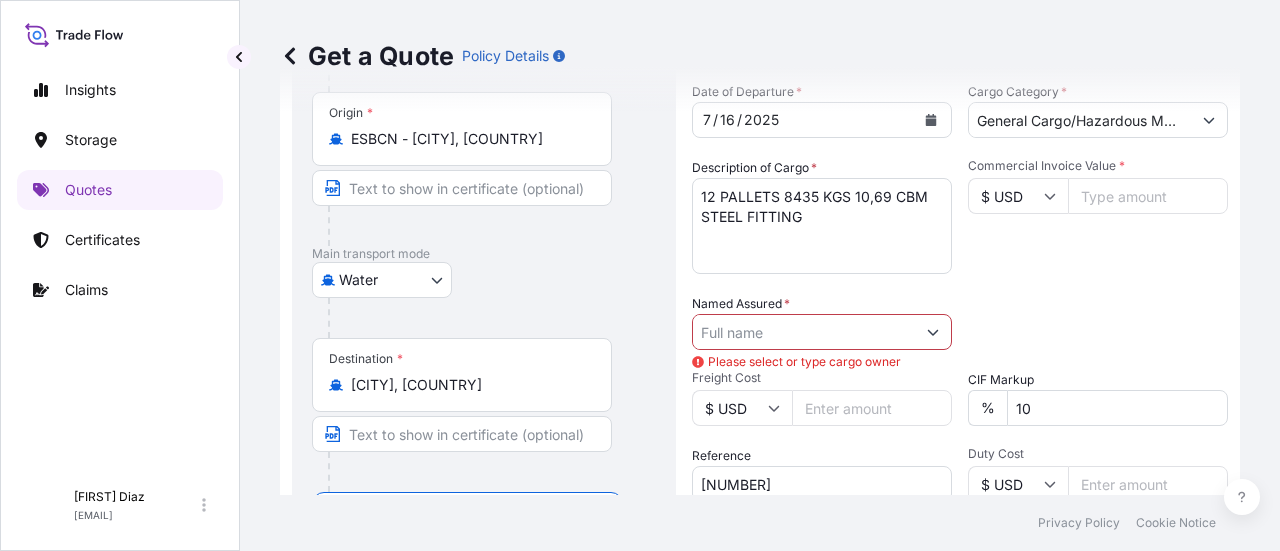click on "Named Assured *" at bounding box center [804, 332] 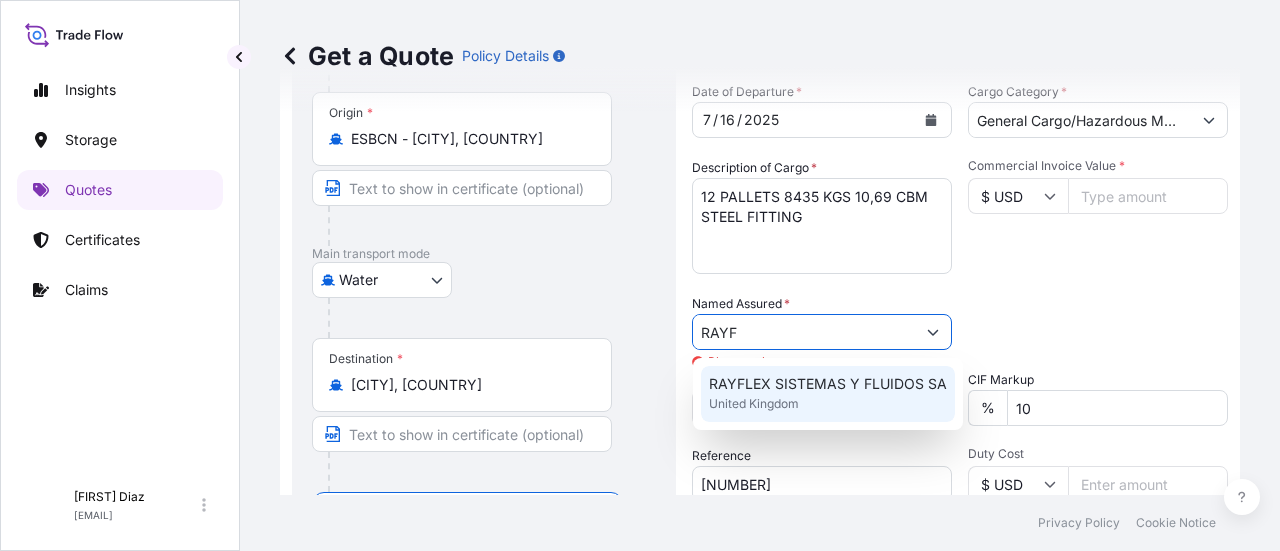 click on "RAYFLEX SISTEMAS Y FLUIDOS SA" at bounding box center [828, 384] 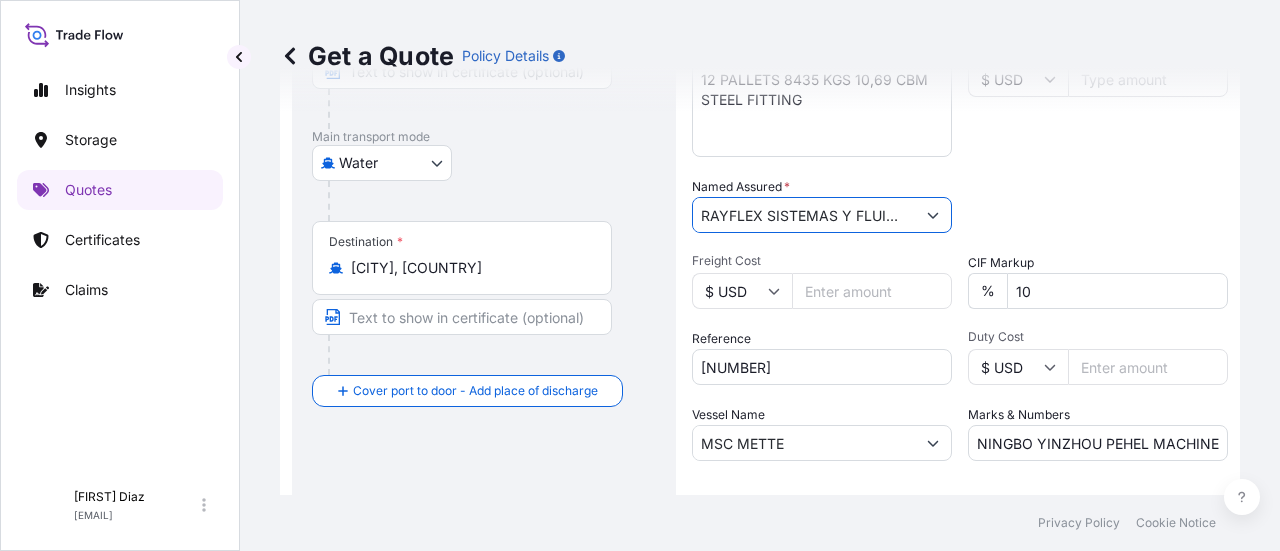 scroll, scrollTop: 577, scrollLeft: 0, axis: vertical 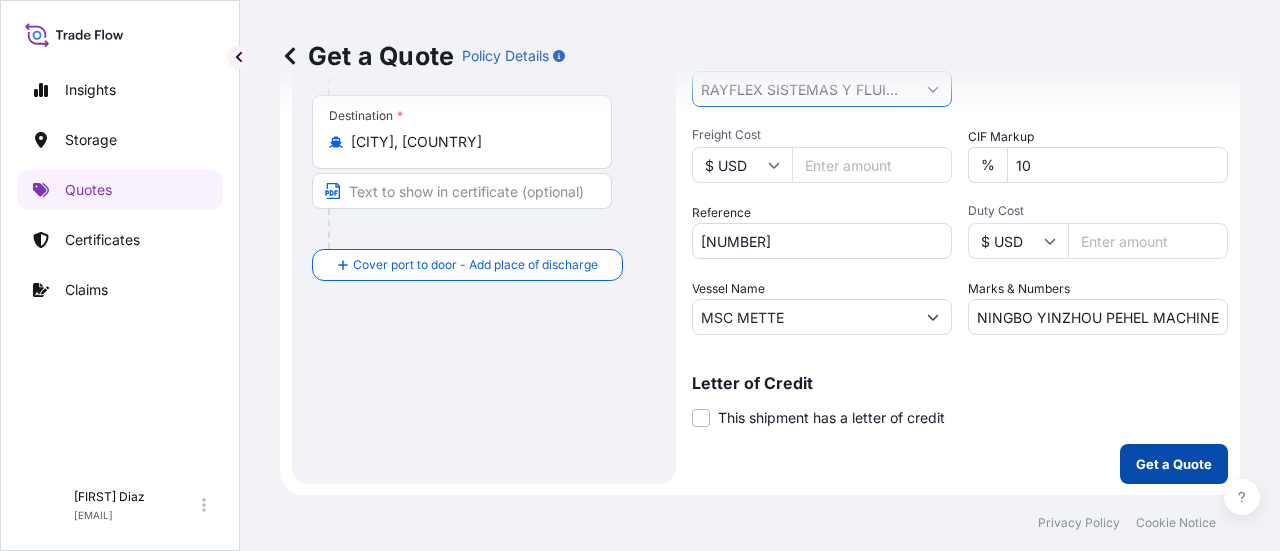 type on "RAYFLEX SISTEMAS Y FLUIDOS SA" 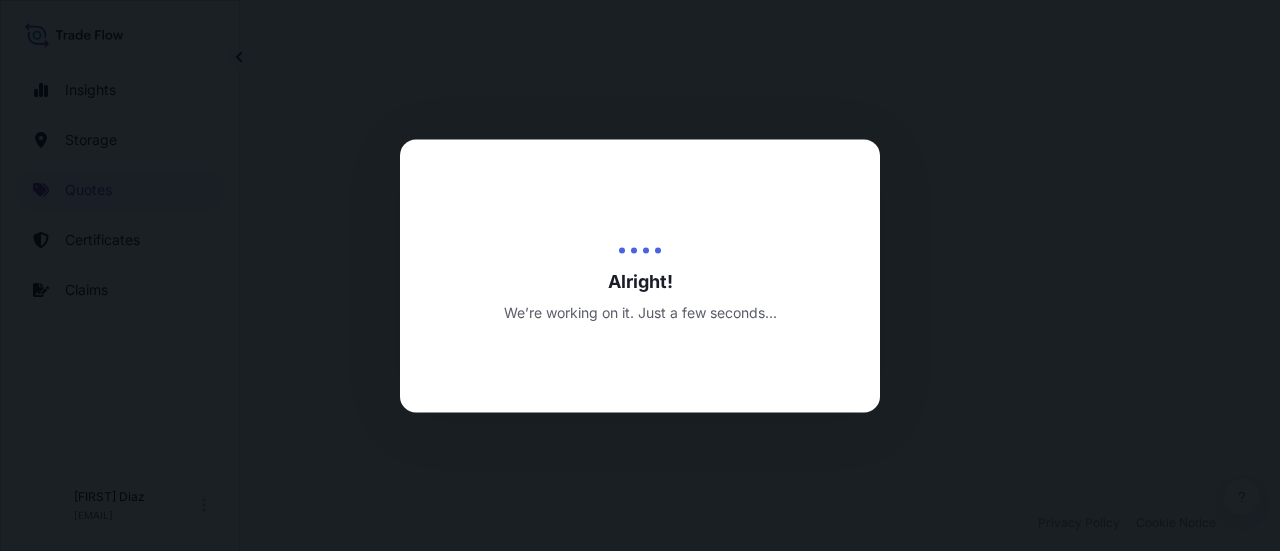 scroll, scrollTop: 992, scrollLeft: 0, axis: vertical 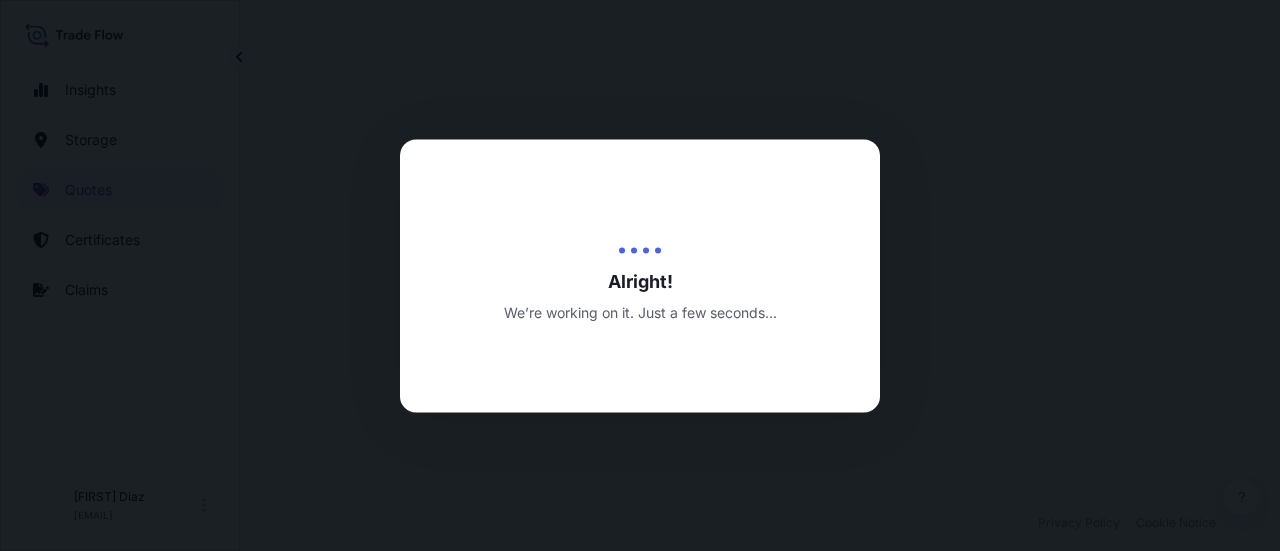 select on "Road / Inland" 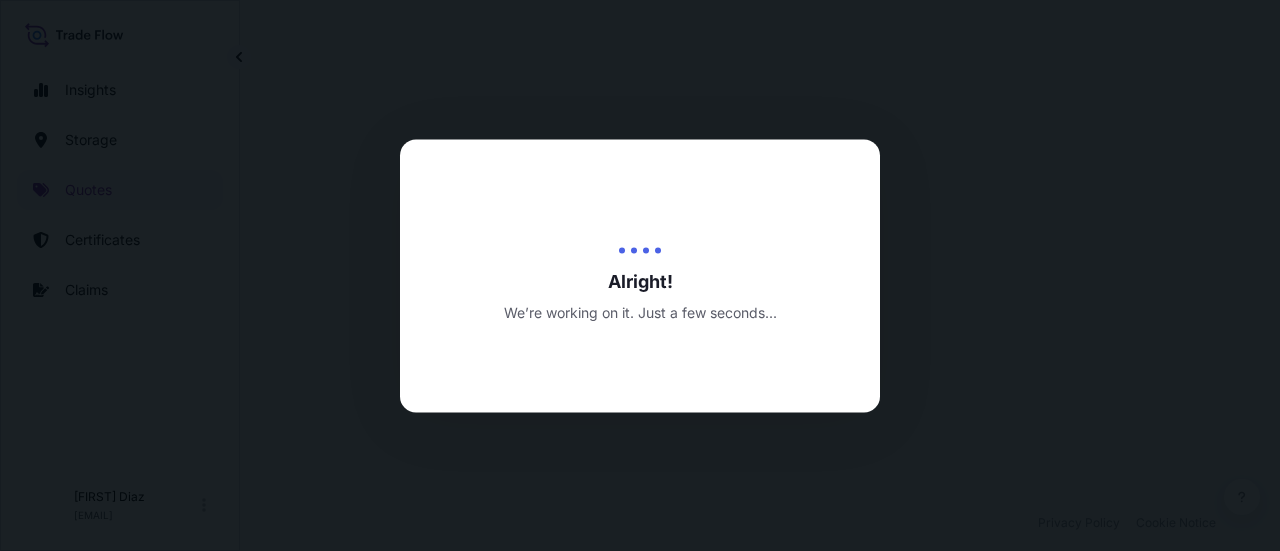 select on "Water" 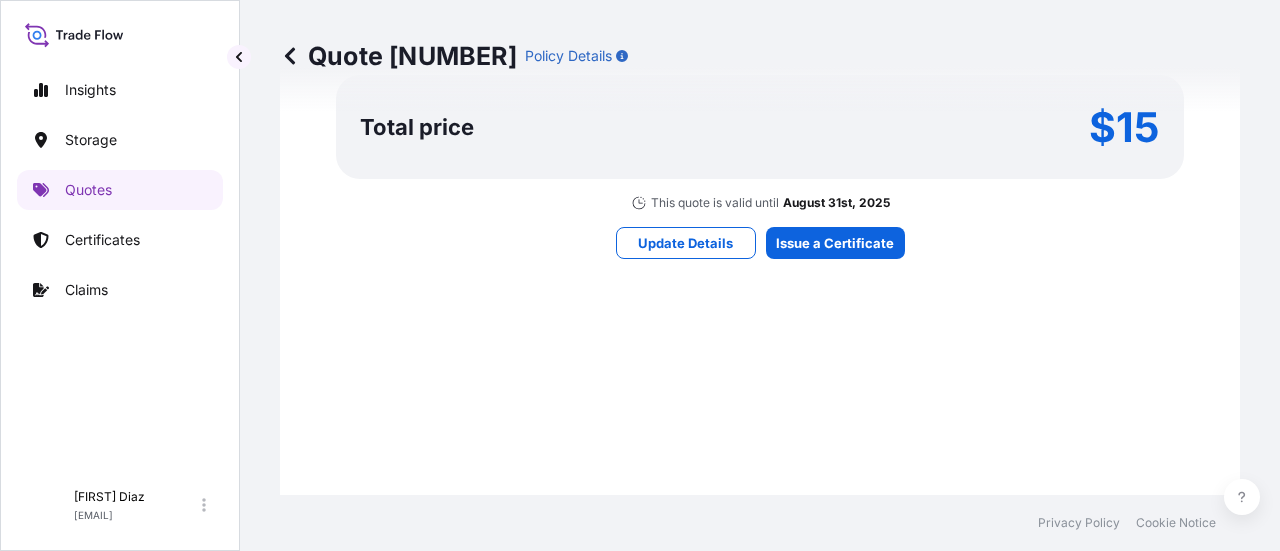 scroll, scrollTop: 1860, scrollLeft: 0, axis: vertical 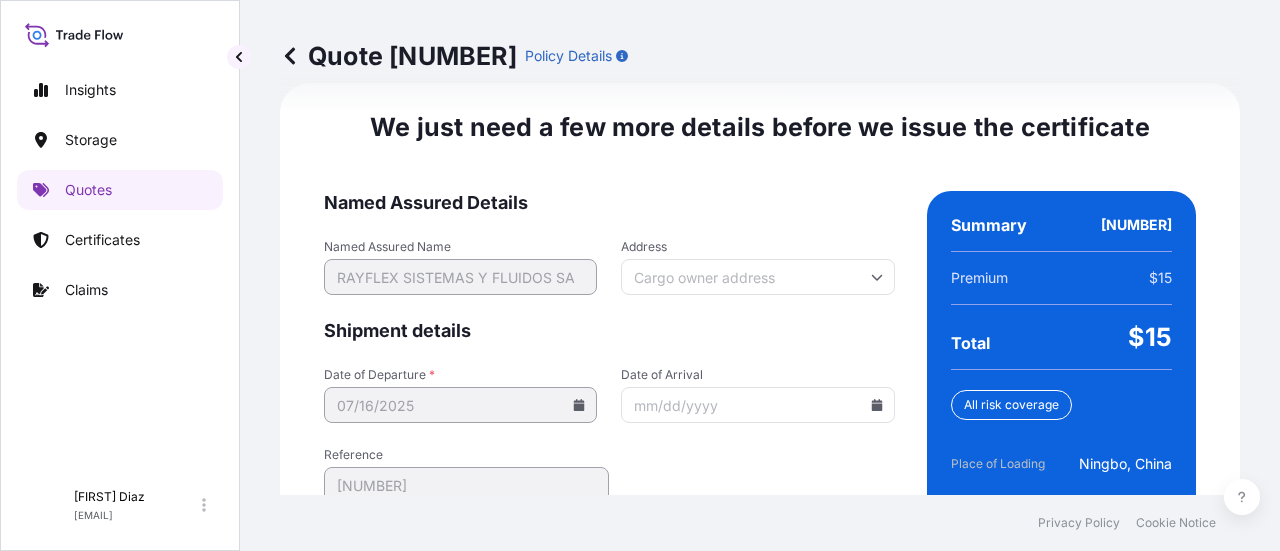 click 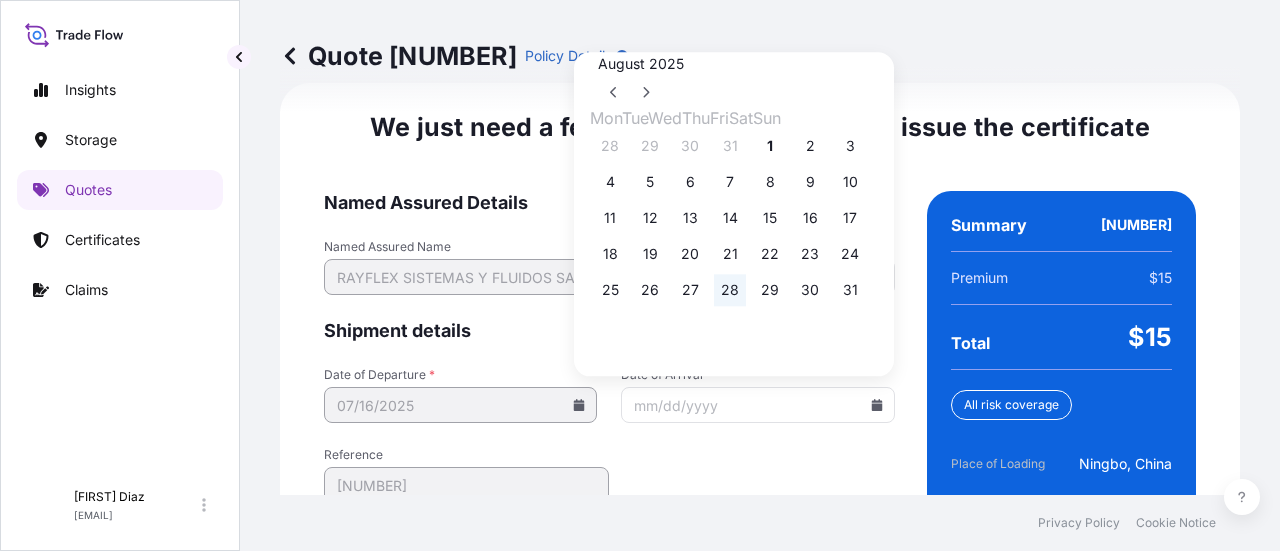 click on "28" at bounding box center (730, 290) 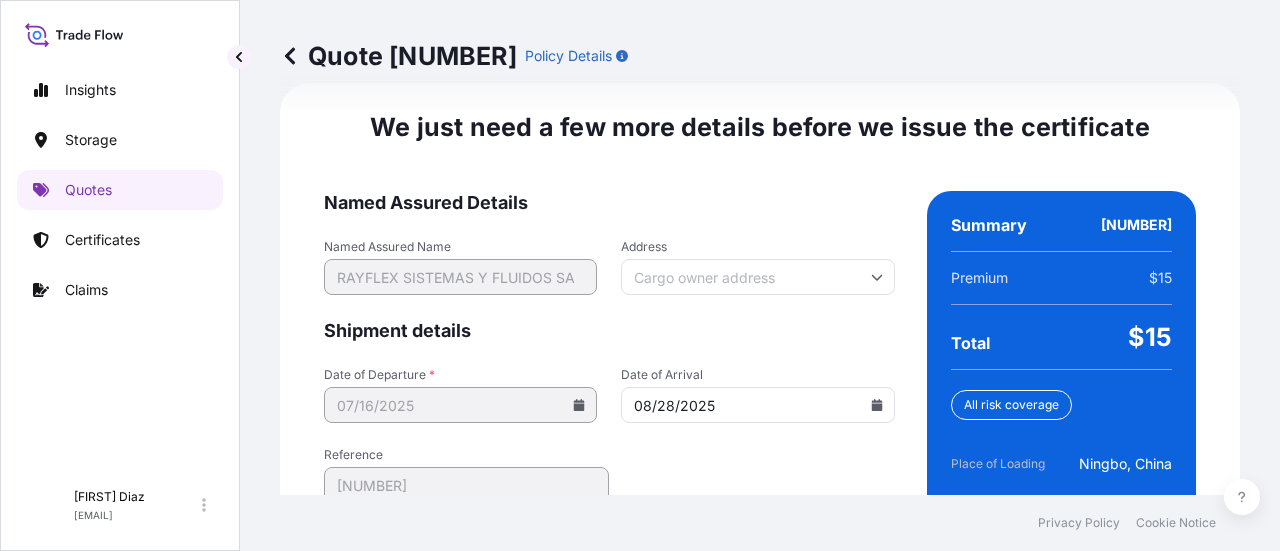 type on "08/28/2025" 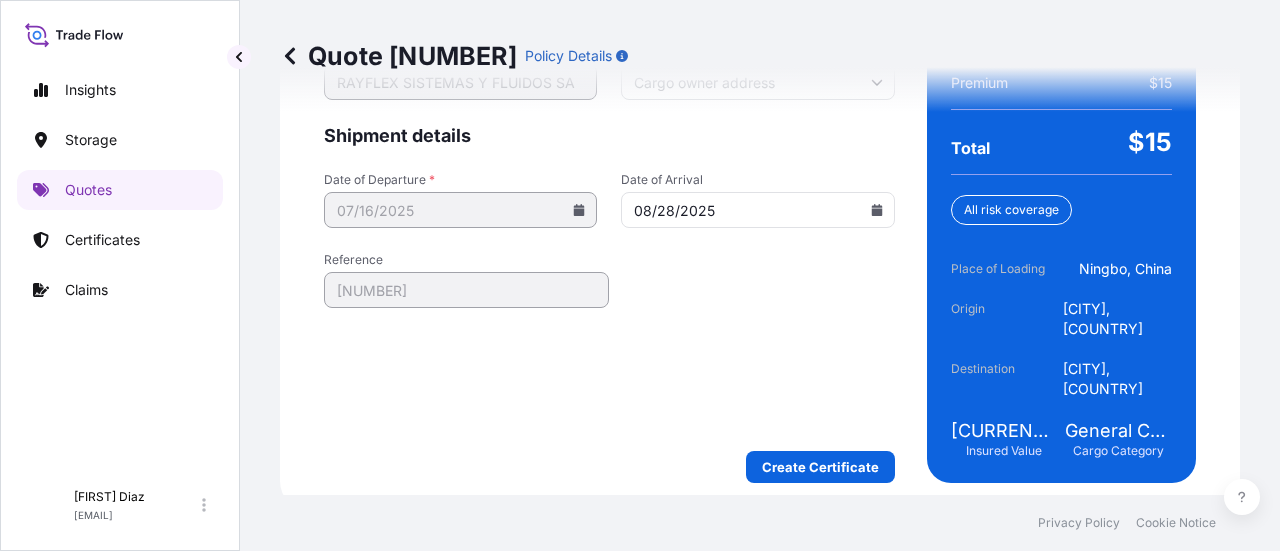 scroll, scrollTop: 3406, scrollLeft: 0, axis: vertical 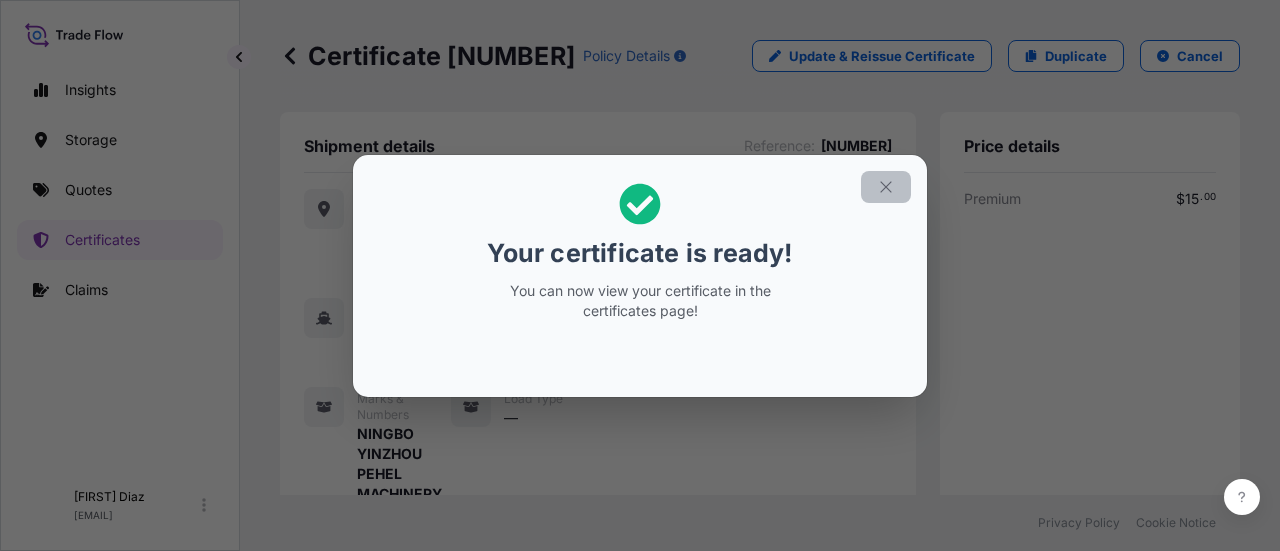 click 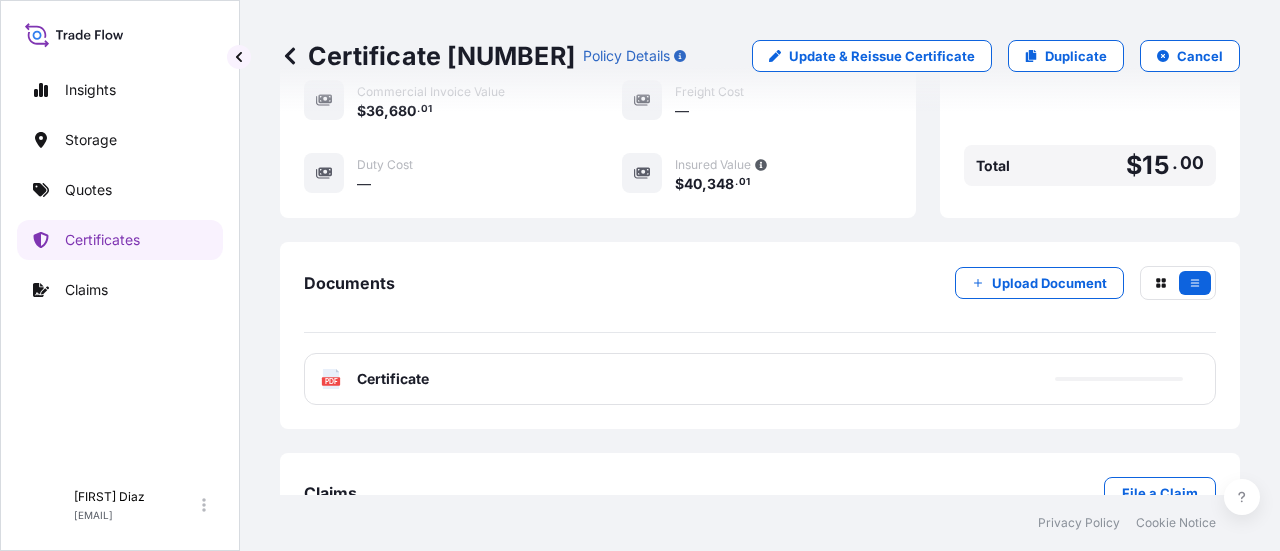 scroll, scrollTop: 778, scrollLeft: 0, axis: vertical 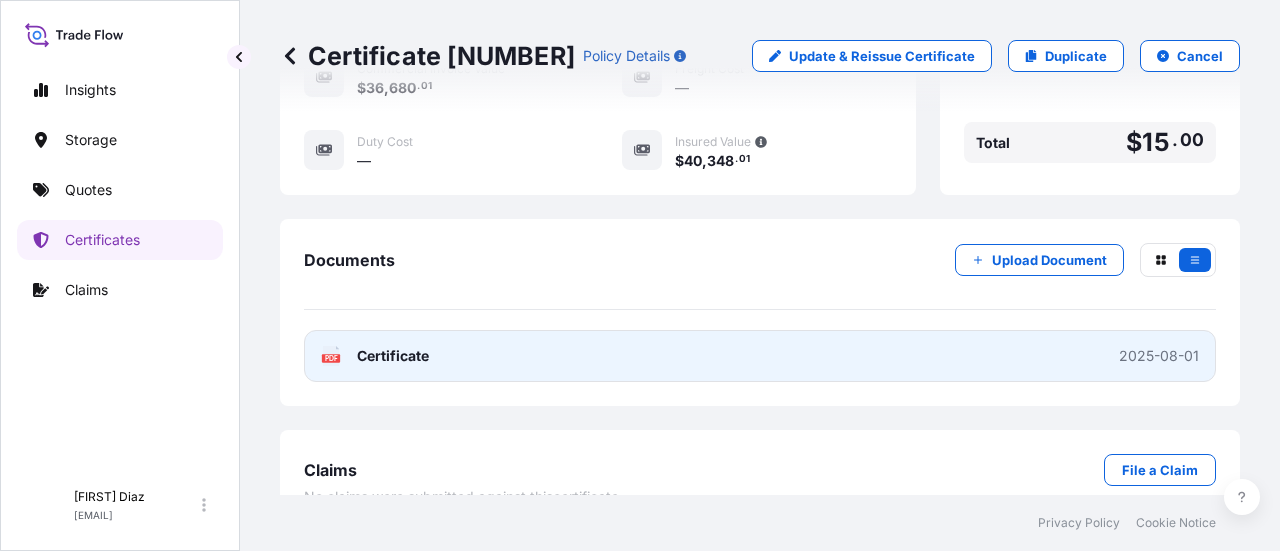 click on "PDF Certificate 2025-08-01" at bounding box center [760, 356] 